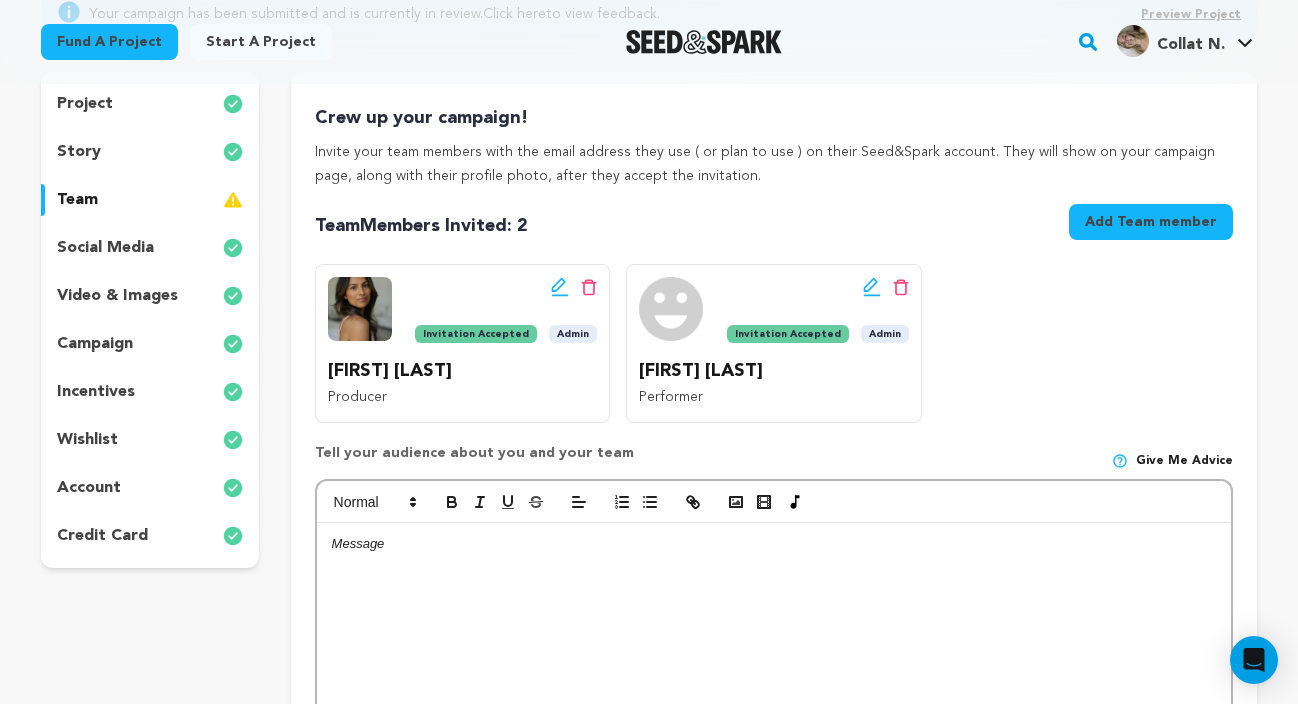 scroll, scrollTop: 252, scrollLeft: 0, axis: vertical 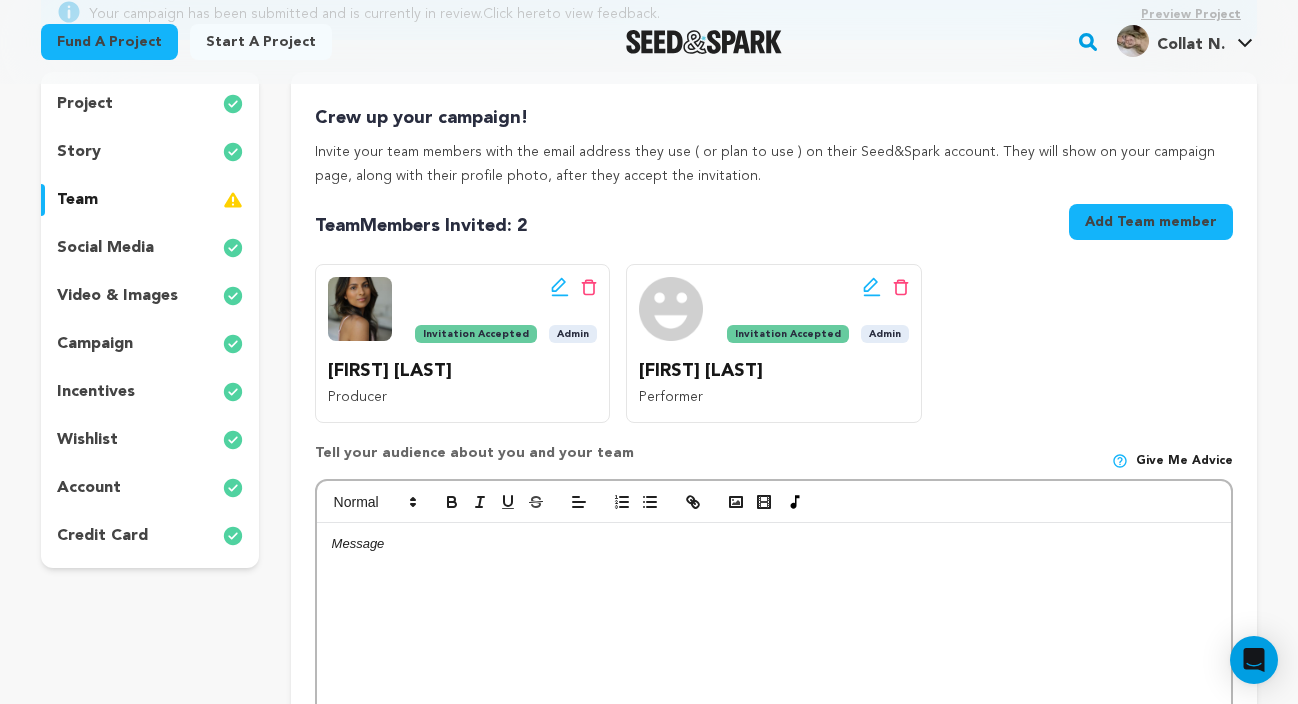 click on "video & images" at bounding box center [117, 296] 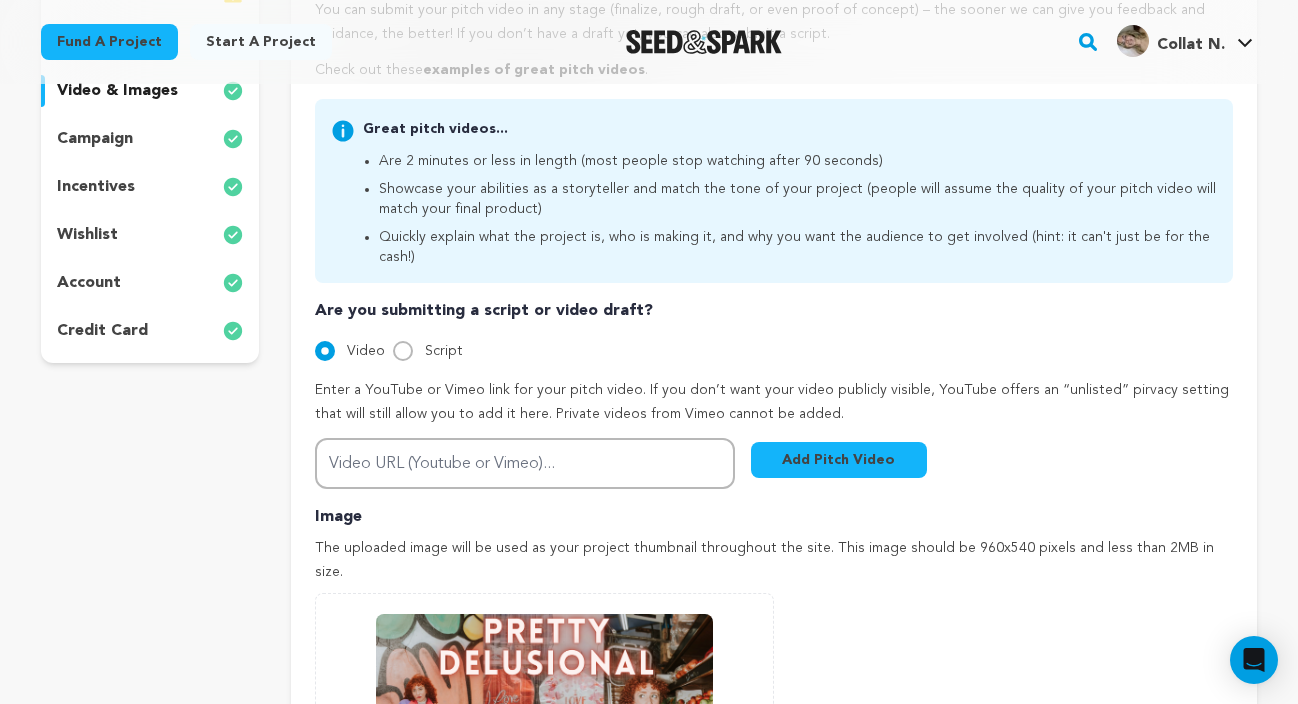 scroll, scrollTop: 439, scrollLeft: 0, axis: vertical 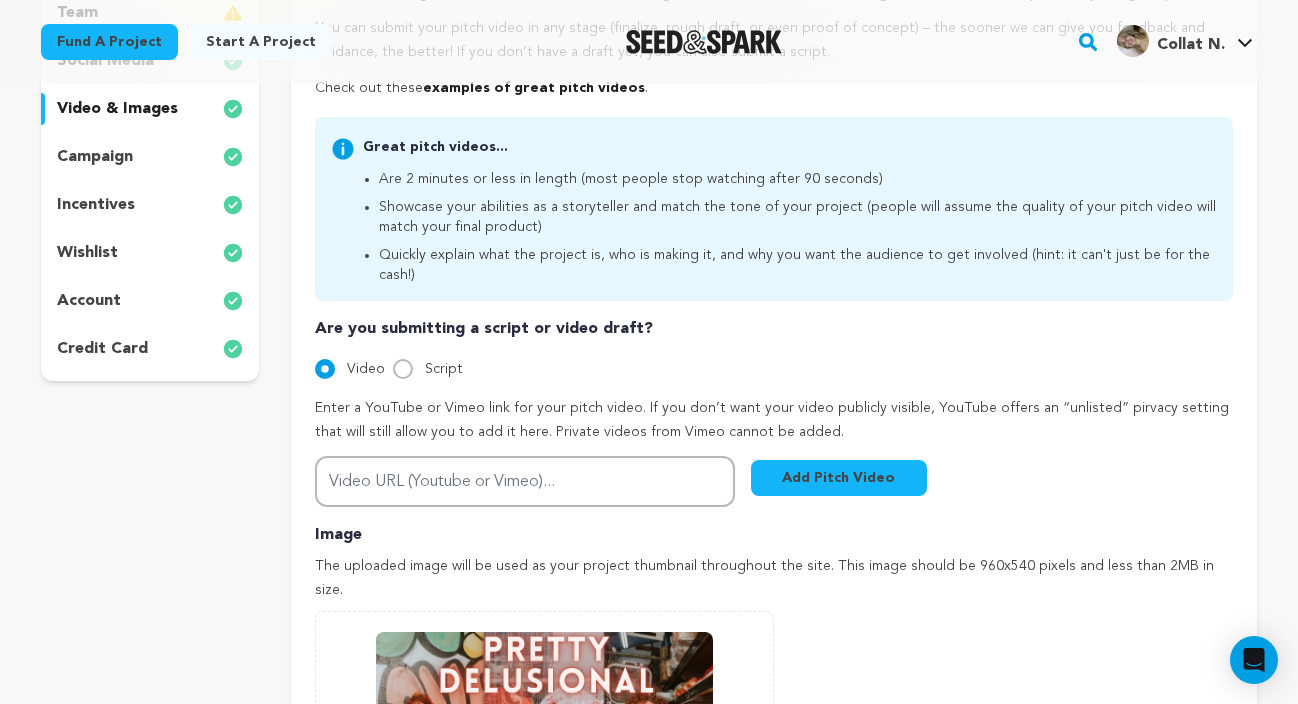 type 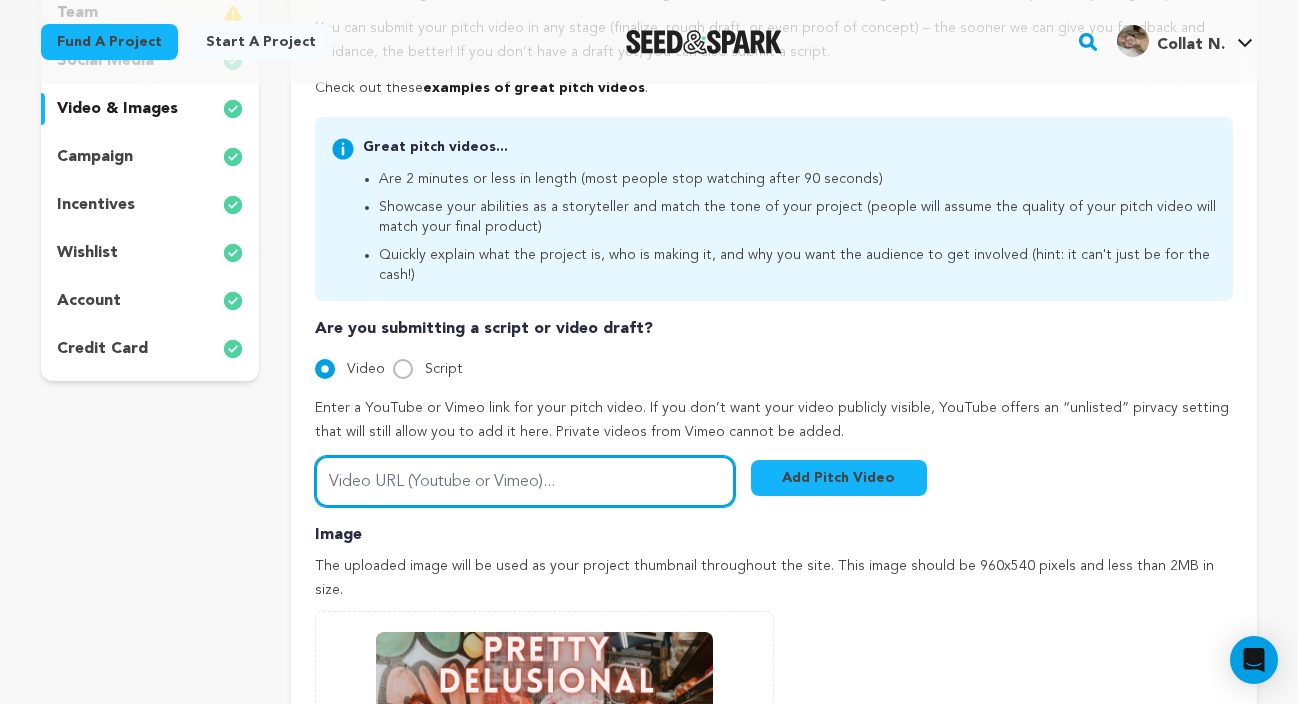 click on "Video URL (Youtube or Vimeo)..." at bounding box center [525, 481] 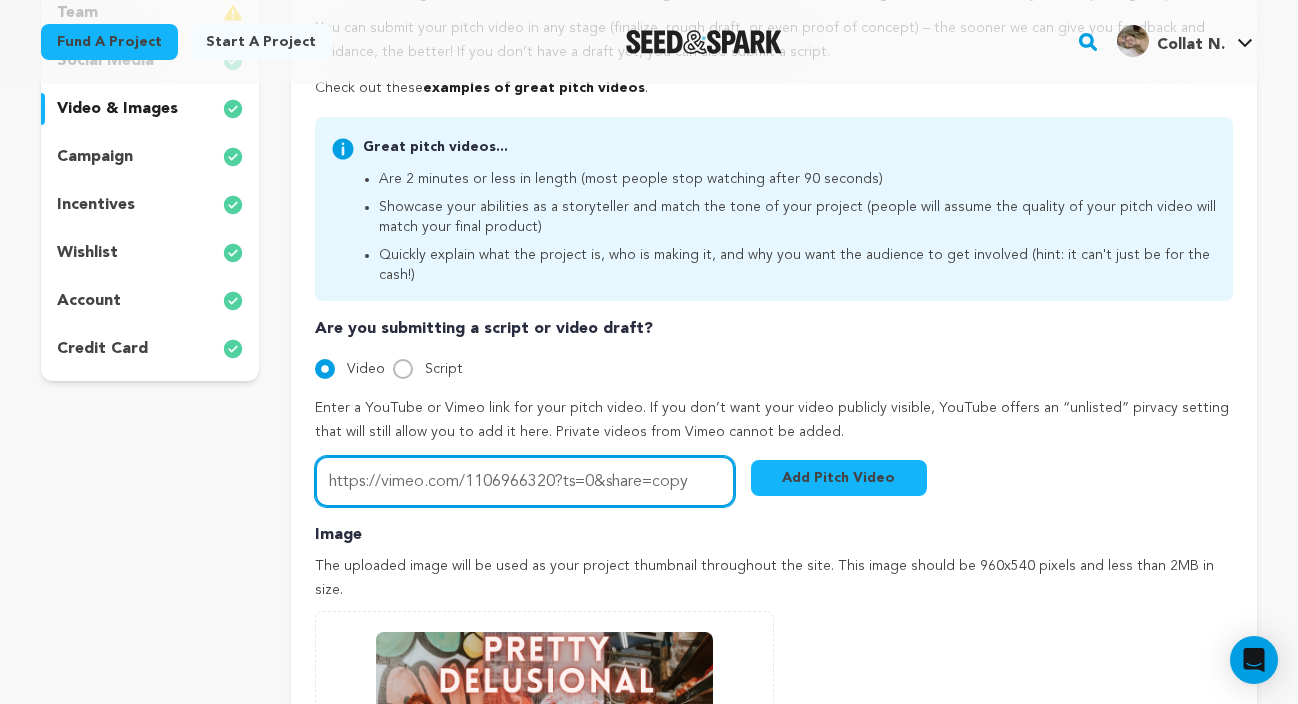 type on "https://vimeo.com/1106966320?ts=0&share=copy" 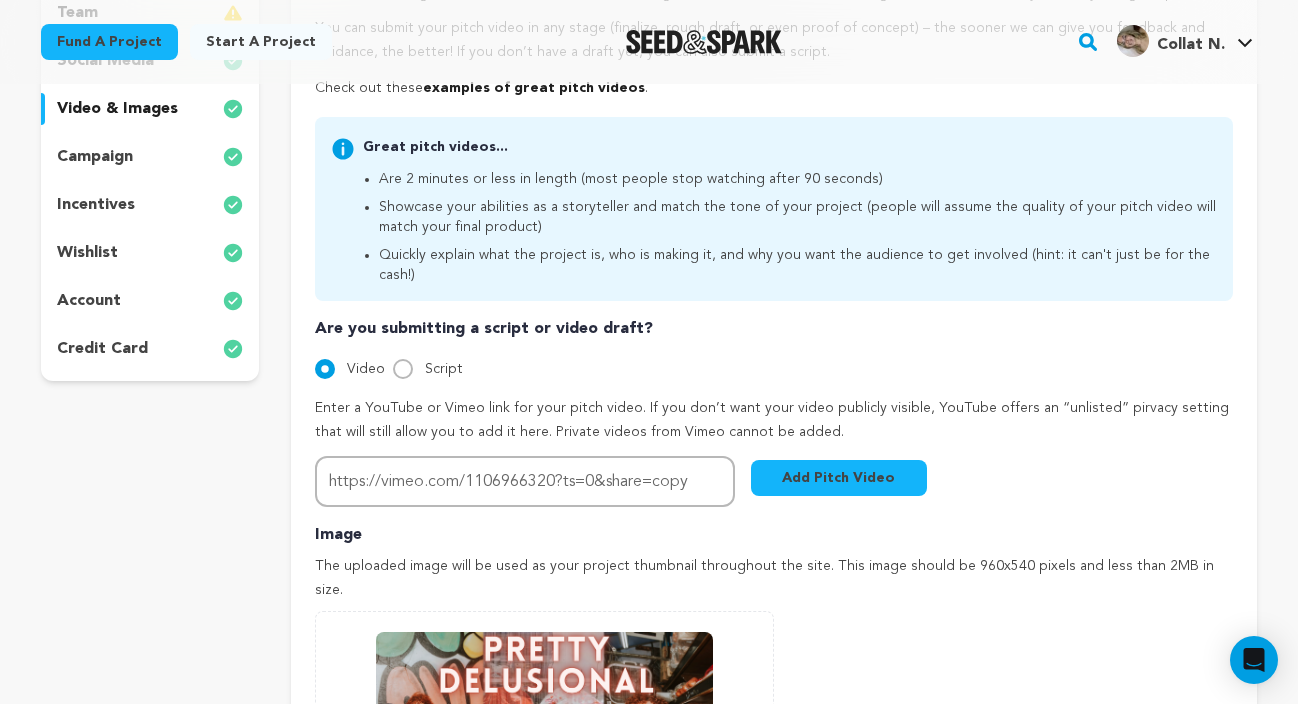 click on "Add Pitch Video" at bounding box center (839, 478) 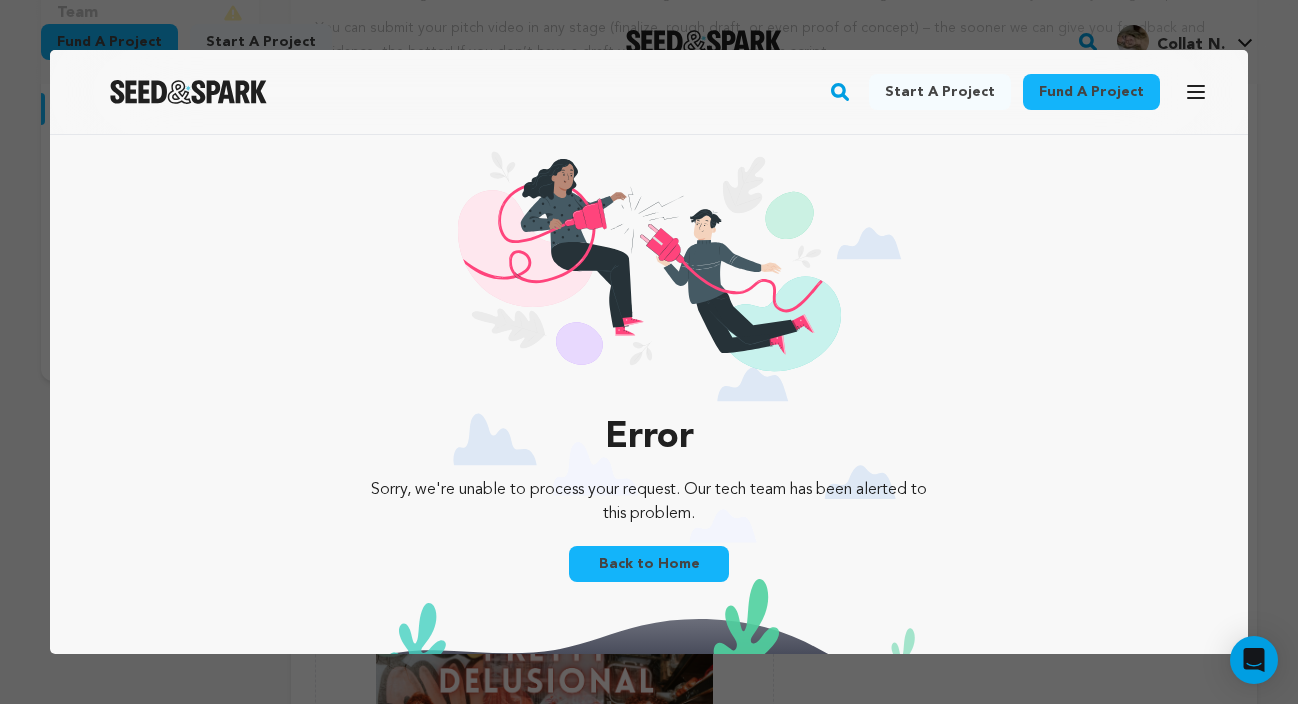 scroll, scrollTop: 0, scrollLeft: 0, axis: both 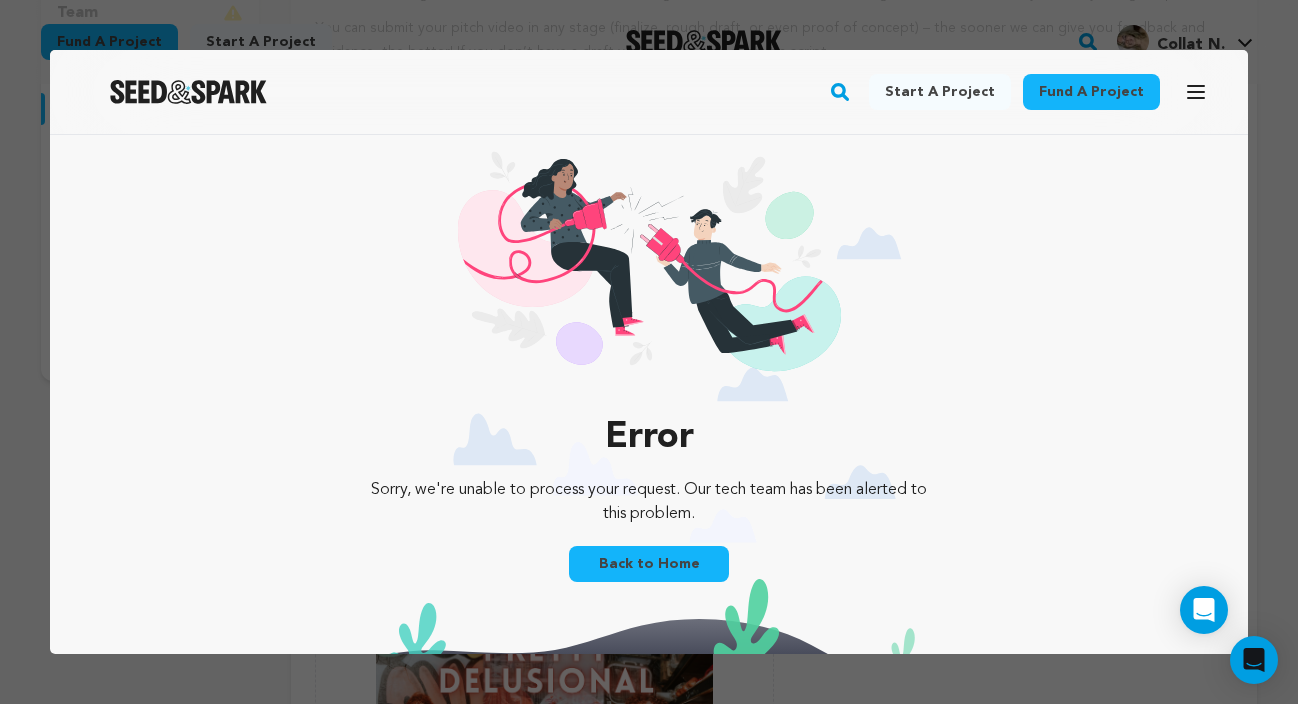 click on "Back to Home" at bounding box center (649, 564) 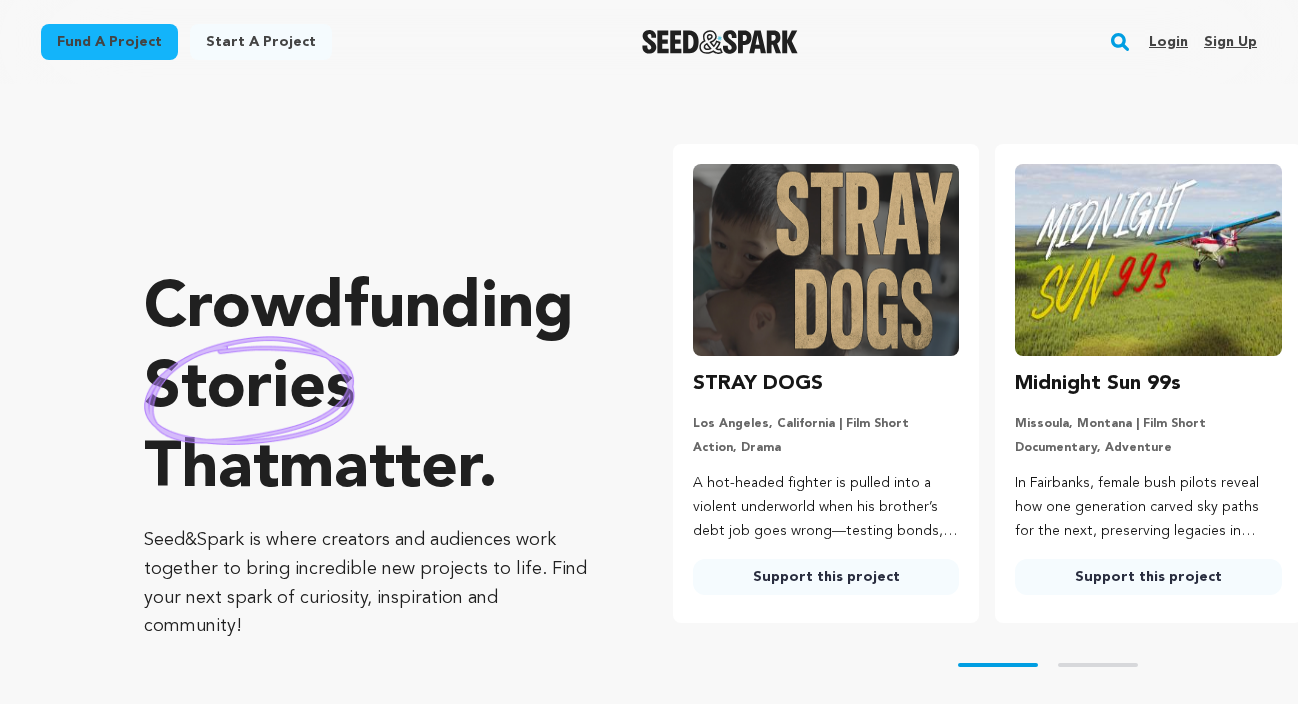 scroll, scrollTop: 0, scrollLeft: 0, axis: both 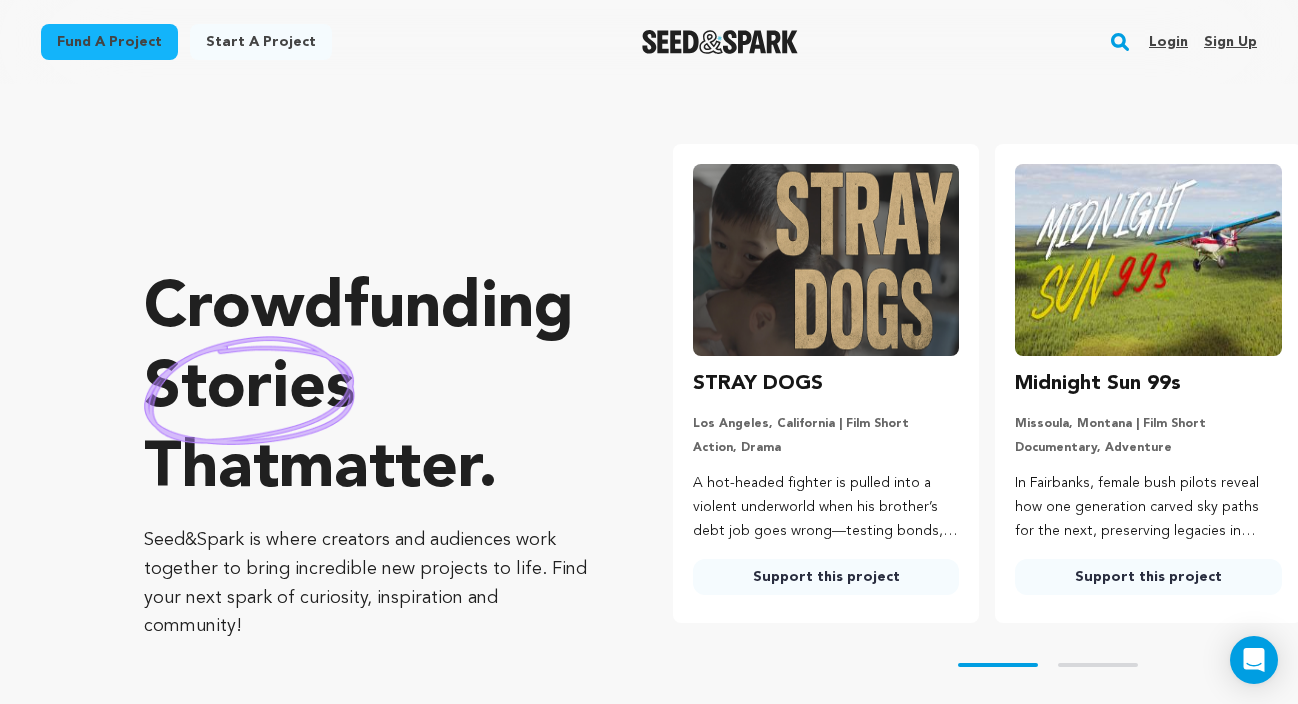 click on "Login" at bounding box center [1168, 42] 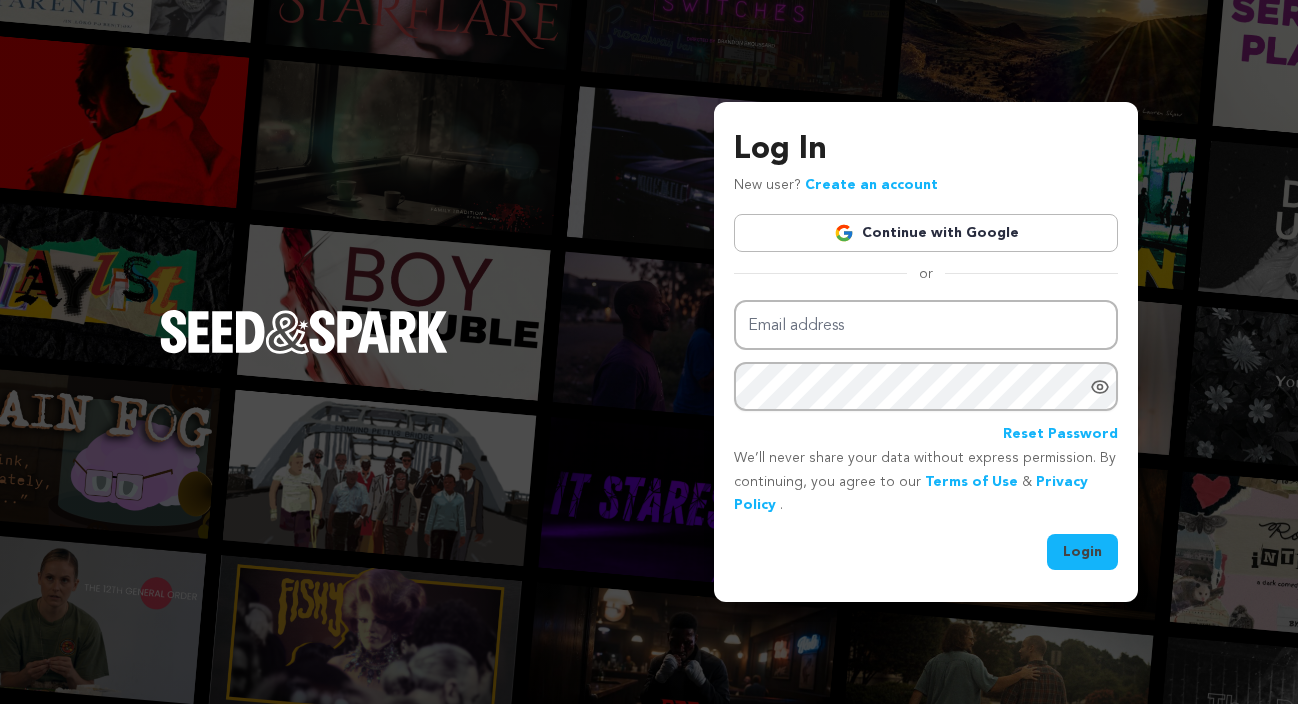 scroll, scrollTop: 0, scrollLeft: 0, axis: both 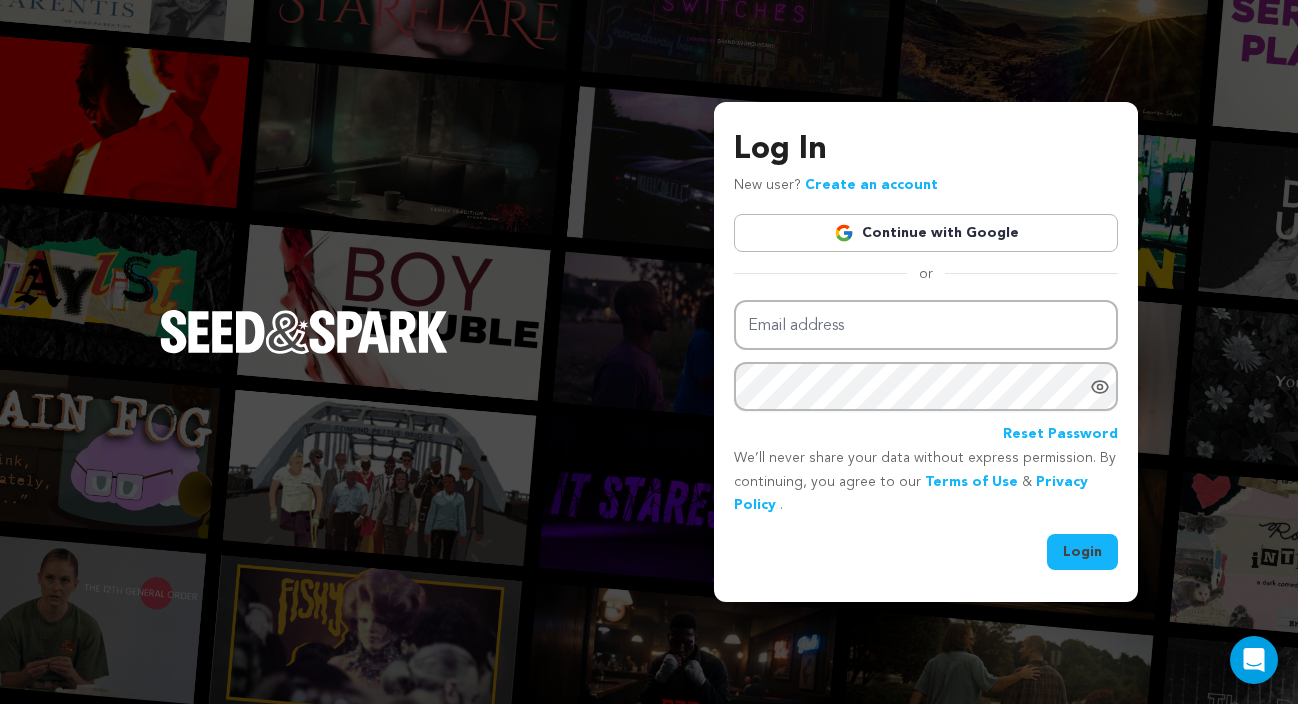 click on "Continue with Google" at bounding box center (926, 233) 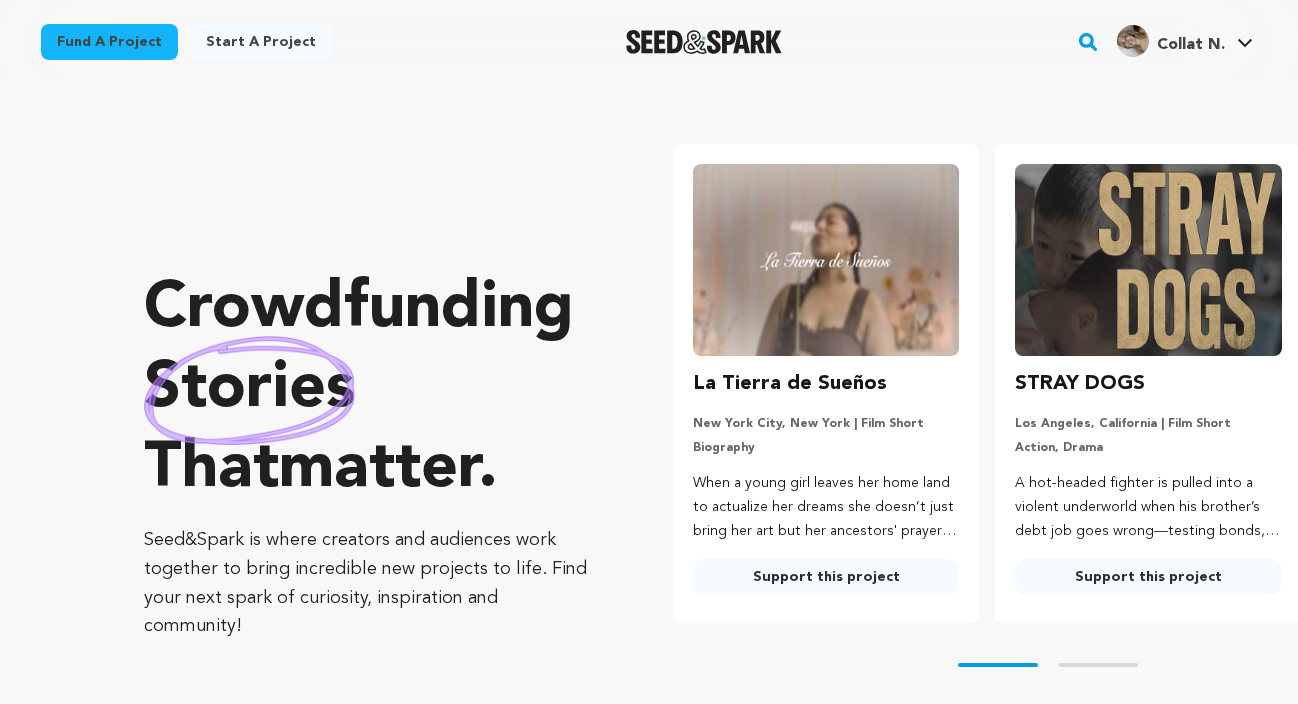 scroll, scrollTop: 0, scrollLeft: 0, axis: both 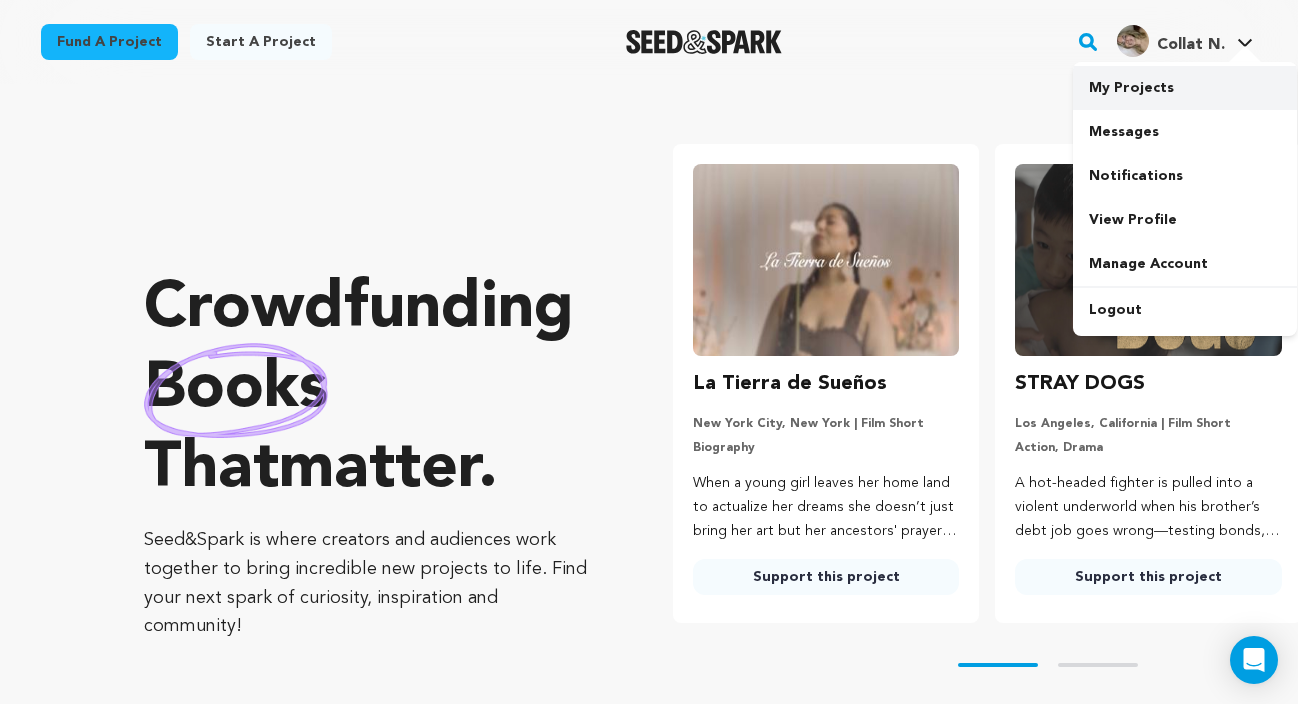click on "My Projects" at bounding box center [1185, 88] 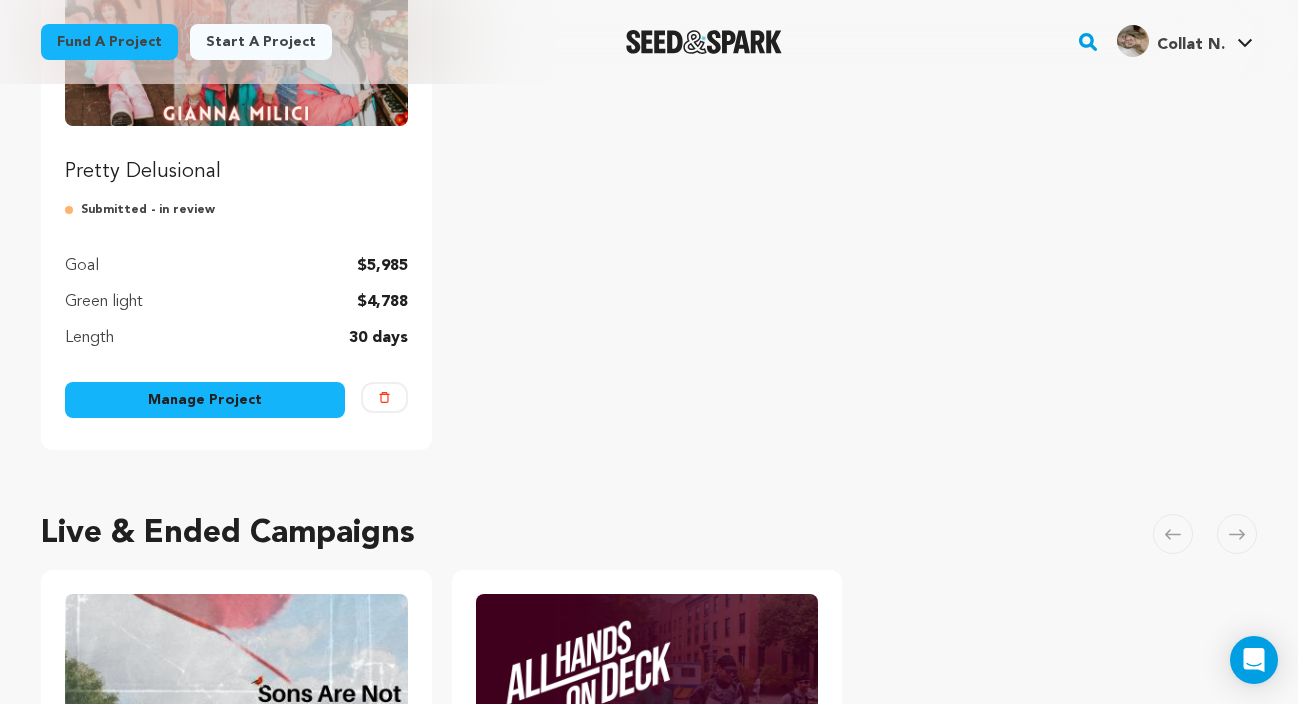 scroll, scrollTop: 405, scrollLeft: 0, axis: vertical 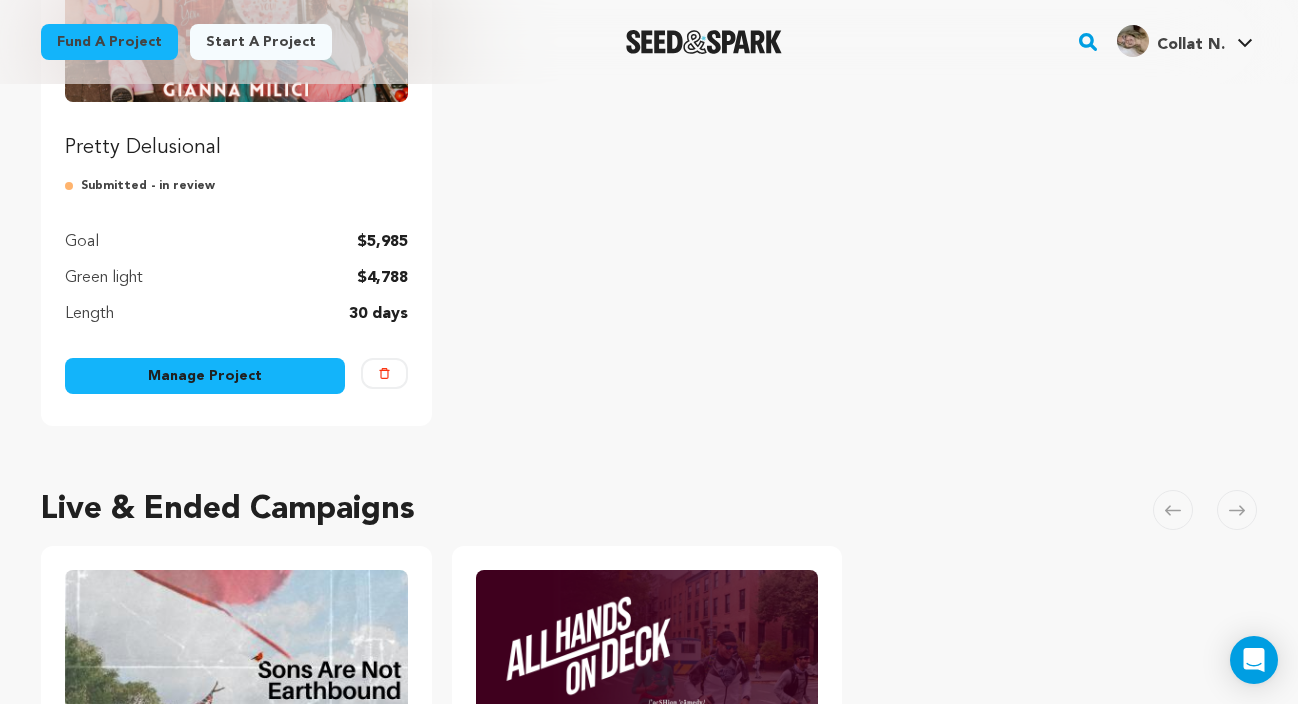 click on "Manage Project" at bounding box center [205, 376] 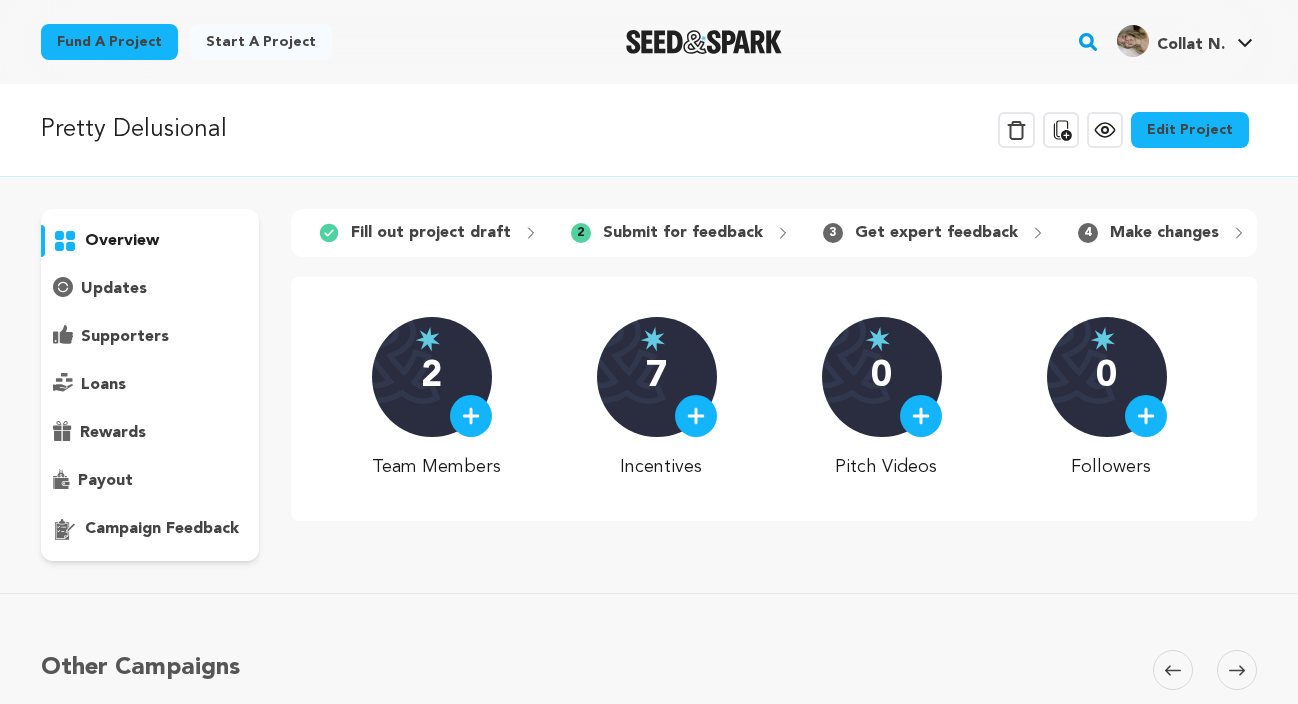 scroll, scrollTop: 0, scrollLeft: 0, axis: both 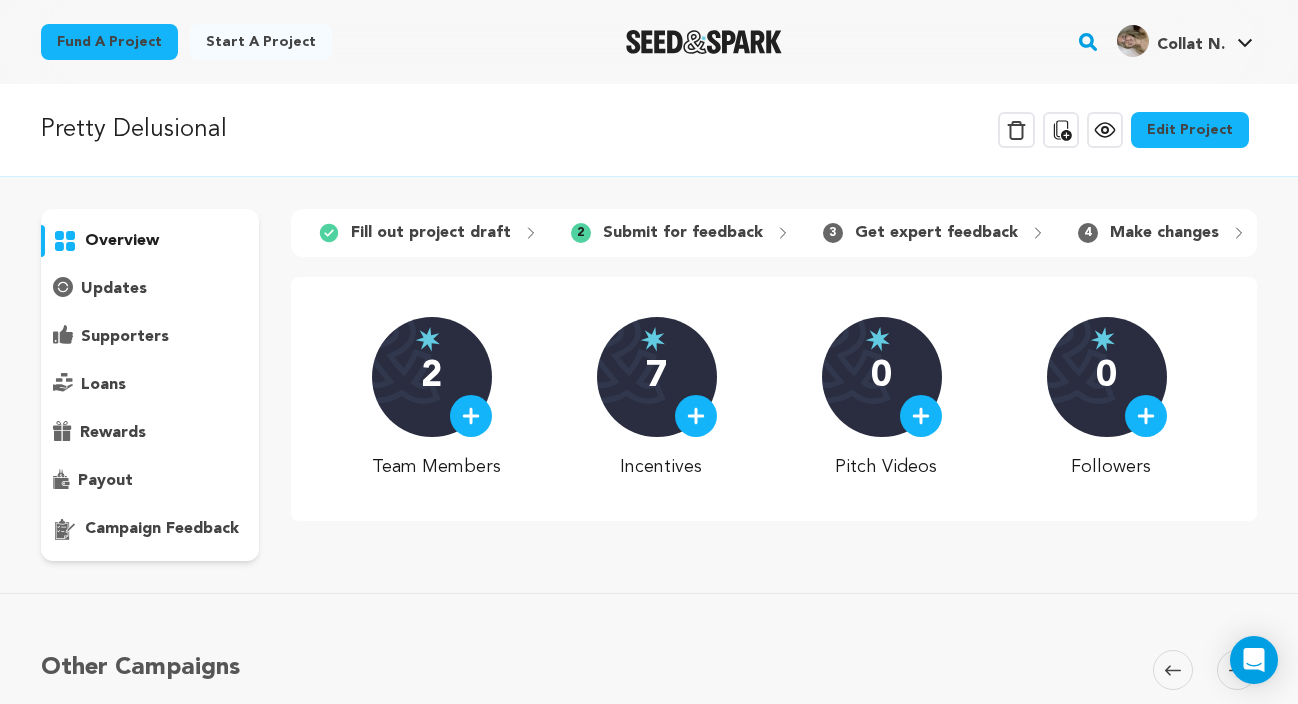 click on "Edit Project" at bounding box center (1190, 130) 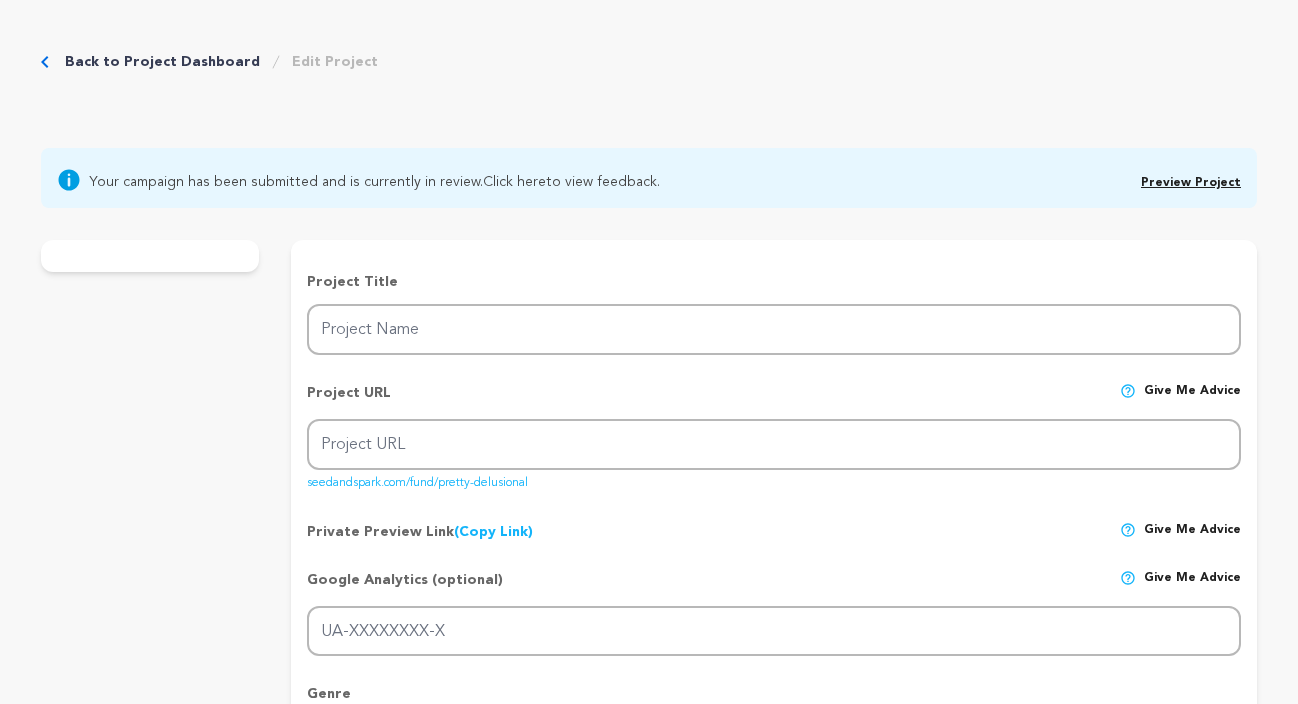 type on "Pretty Delusional" 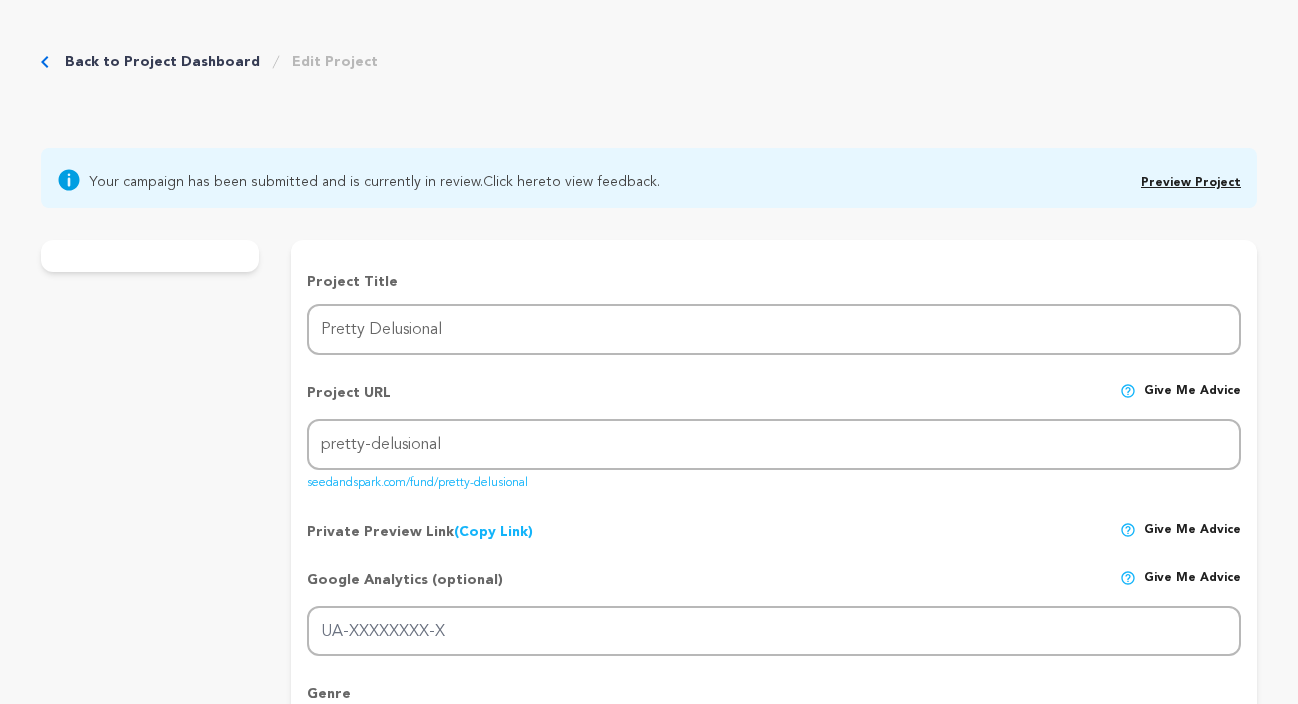 scroll, scrollTop: 0, scrollLeft: 0, axis: both 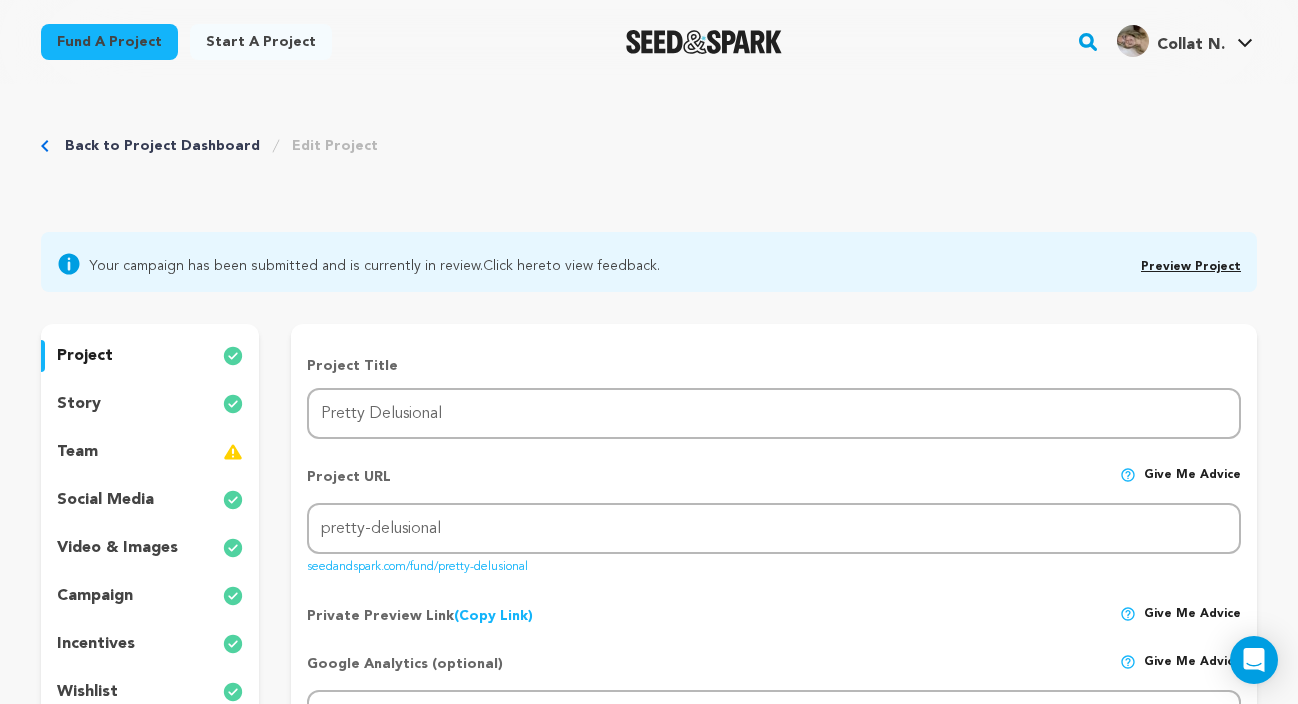 click on "video & images" at bounding box center [117, 548] 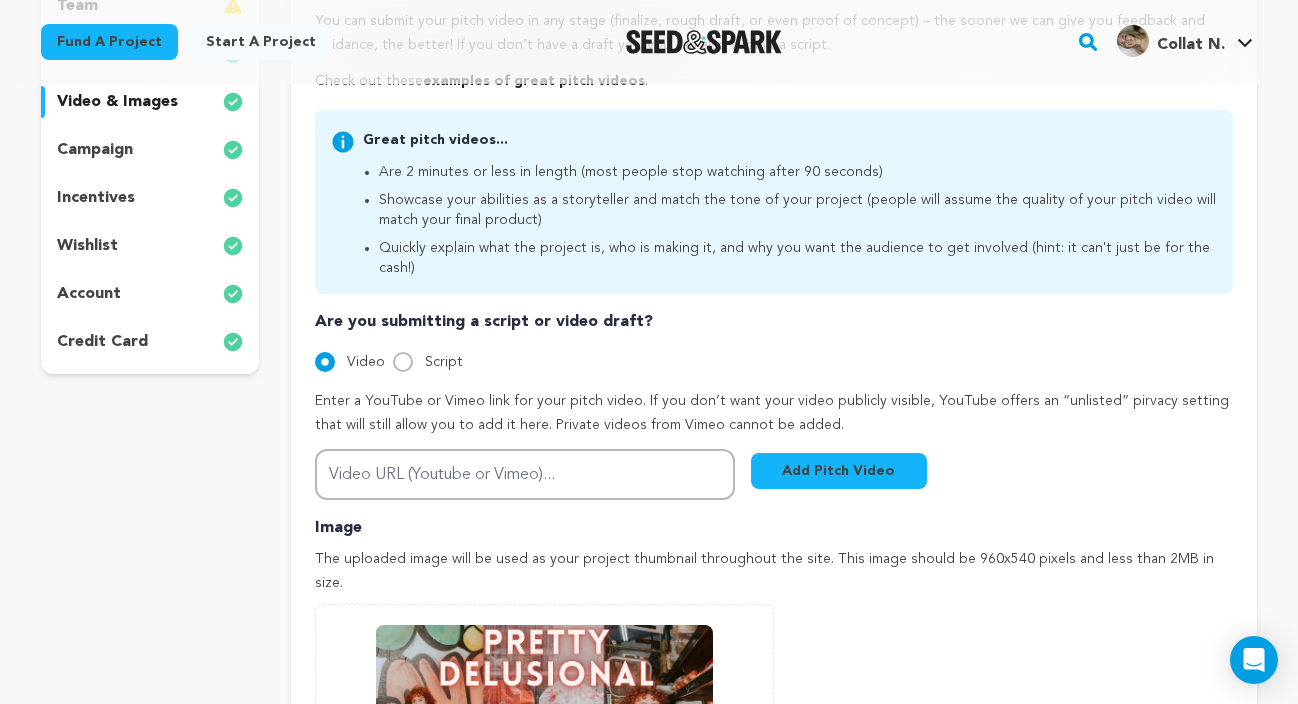 scroll, scrollTop: 468, scrollLeft: 0, axis: vertical 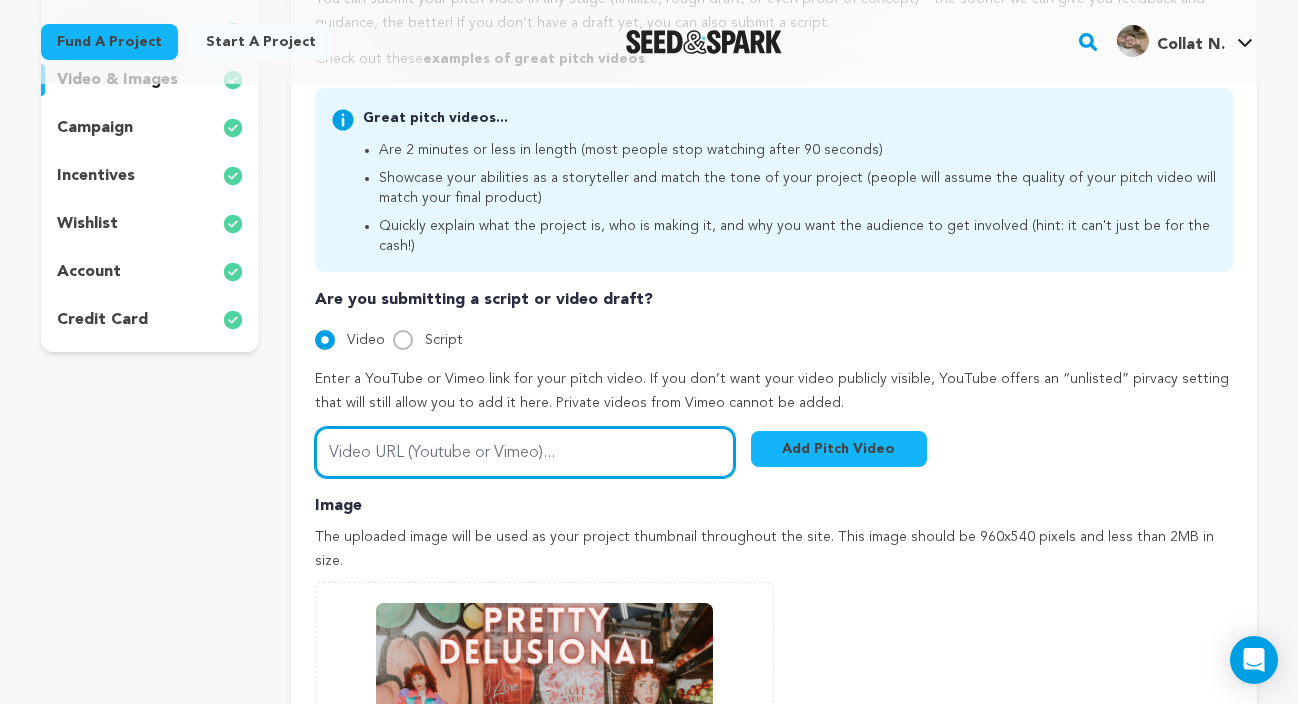 click on "Video URL (Youtube or Vimeo)..." at bounding box center (525, 452) 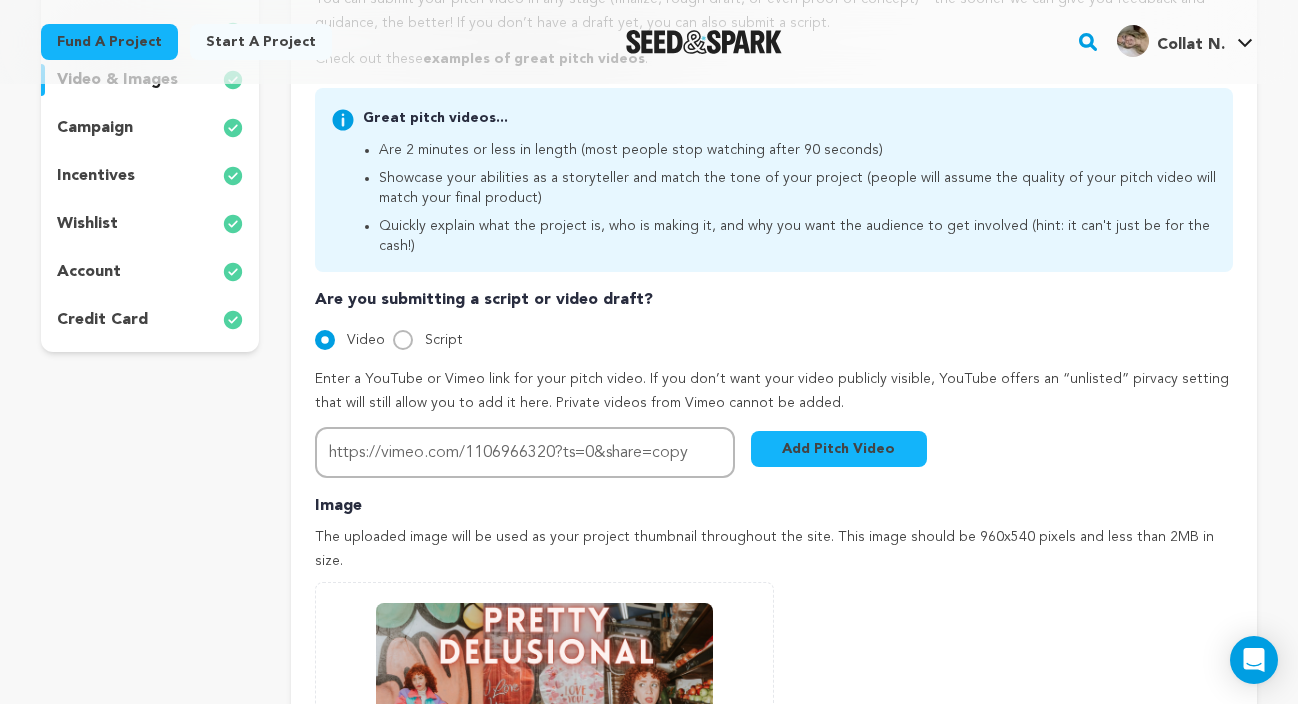 click on "Add Pitch Video" at bounding box center [839, 449] 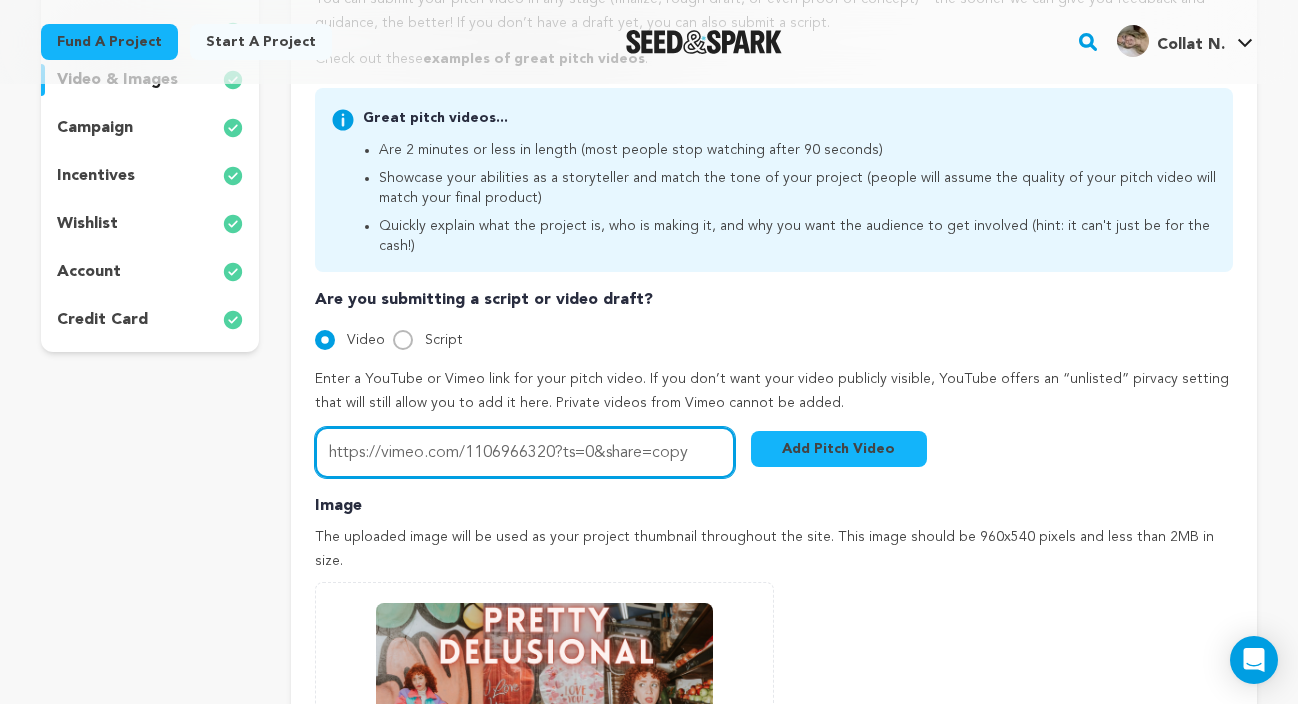 click on "https://vimeo.com/1106966320?ts=0&share=copy" at bounding box center (525, 452) 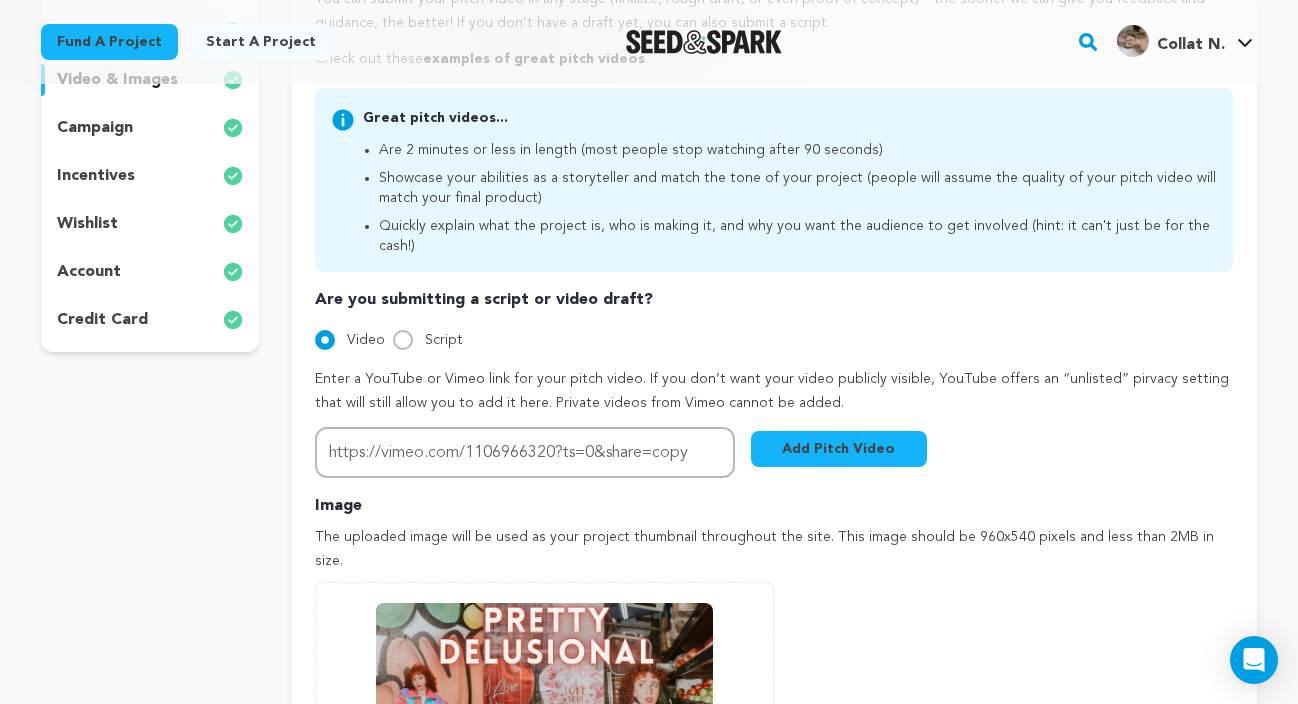 click on "Add Pitch Video" at bounding box center [839, 449] 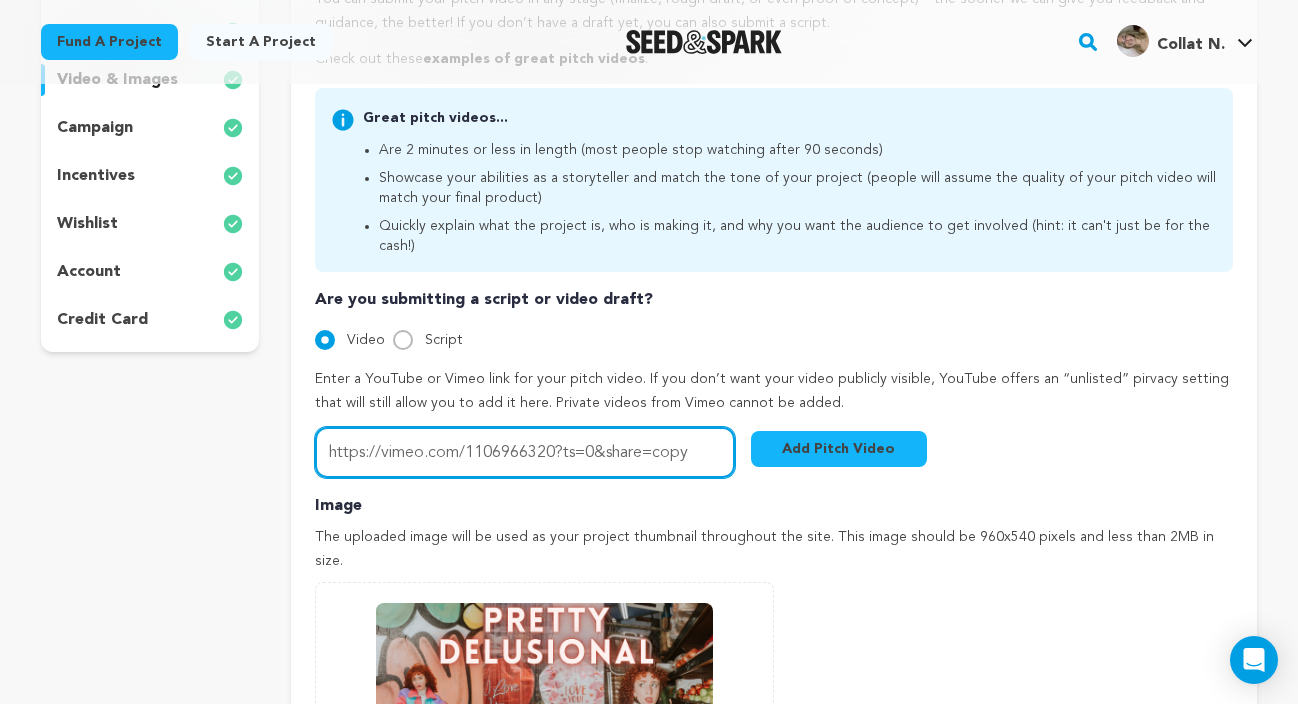 click on "https://vimeo.com/1106966320?ts=0&share=copy" at bounding box center (525, 452) 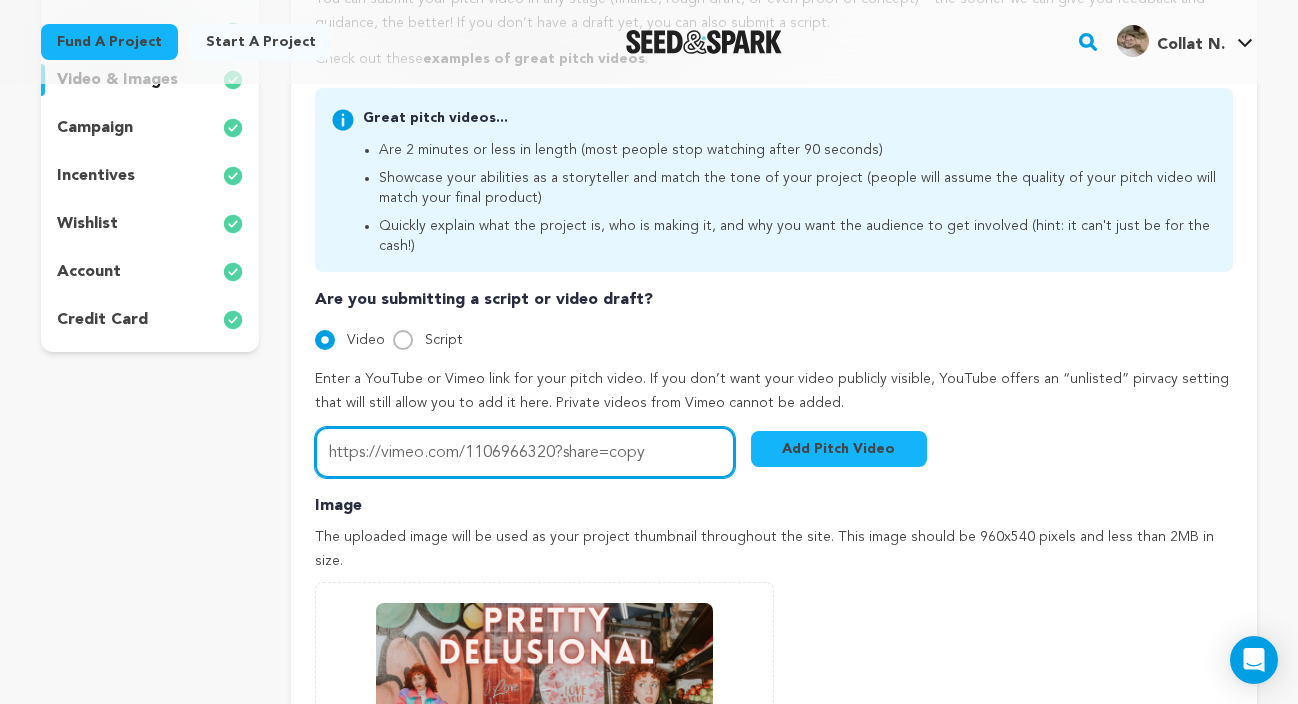 type on "https://vimeo.com/1106966320?share=copy" 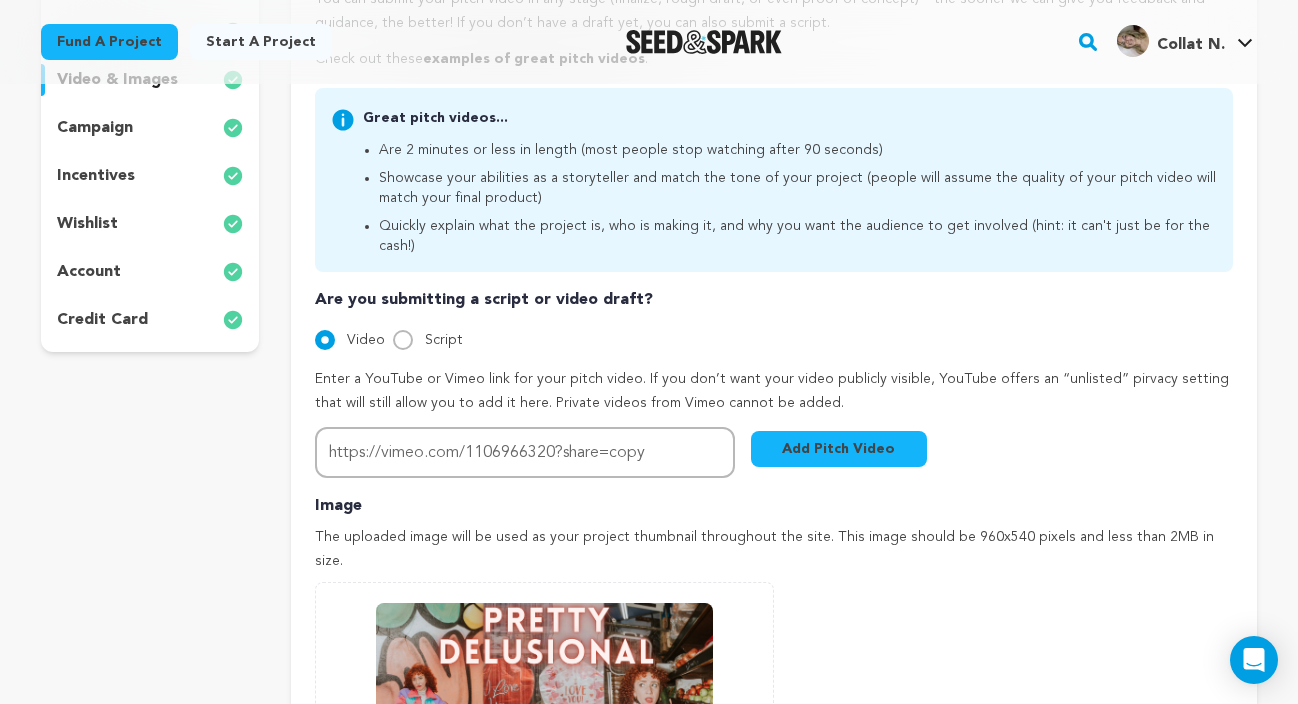 click on "Add Pitch Video" at bounding box center (839, 449) 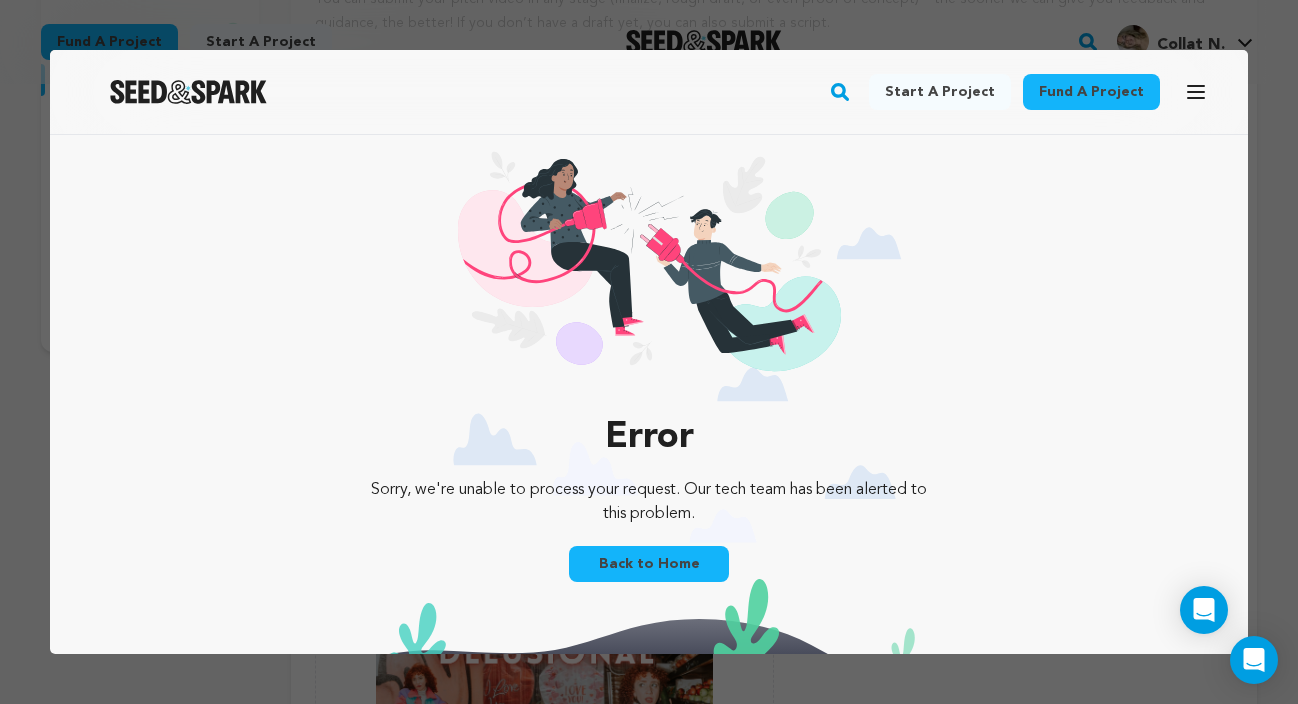 scroll, scrollTop: 0, scrollLeft: 0, axis: both 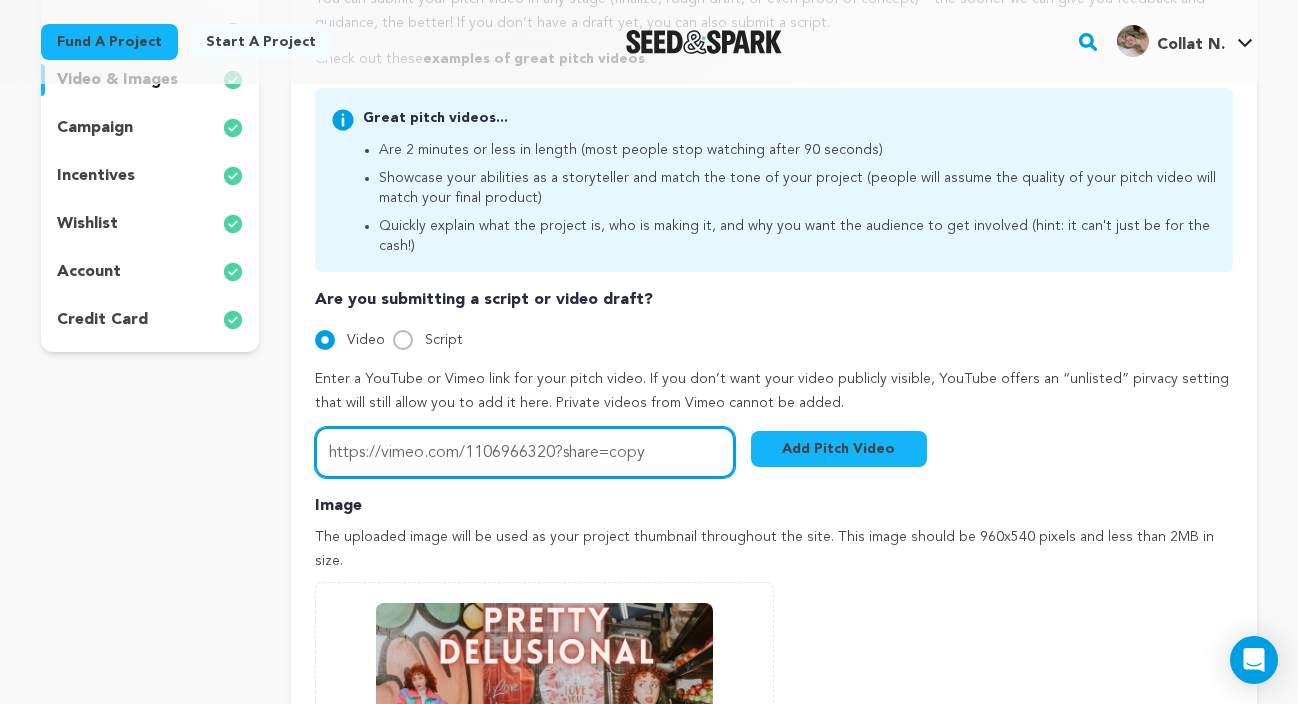 click on "https://vimeo.com/1106966320?share=copy" at bounding box center [525, 452] 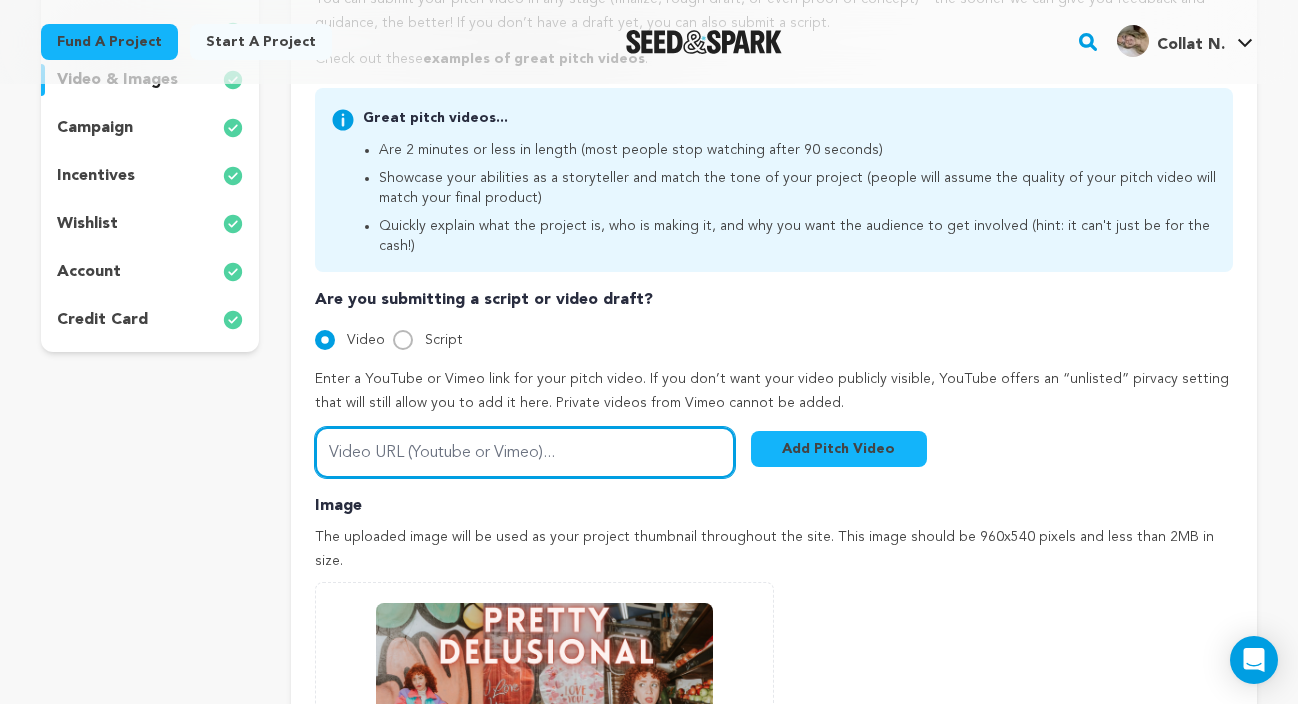 click on "Video URL (Youtube or Vimeo)..." at bounding box center (525, 452) 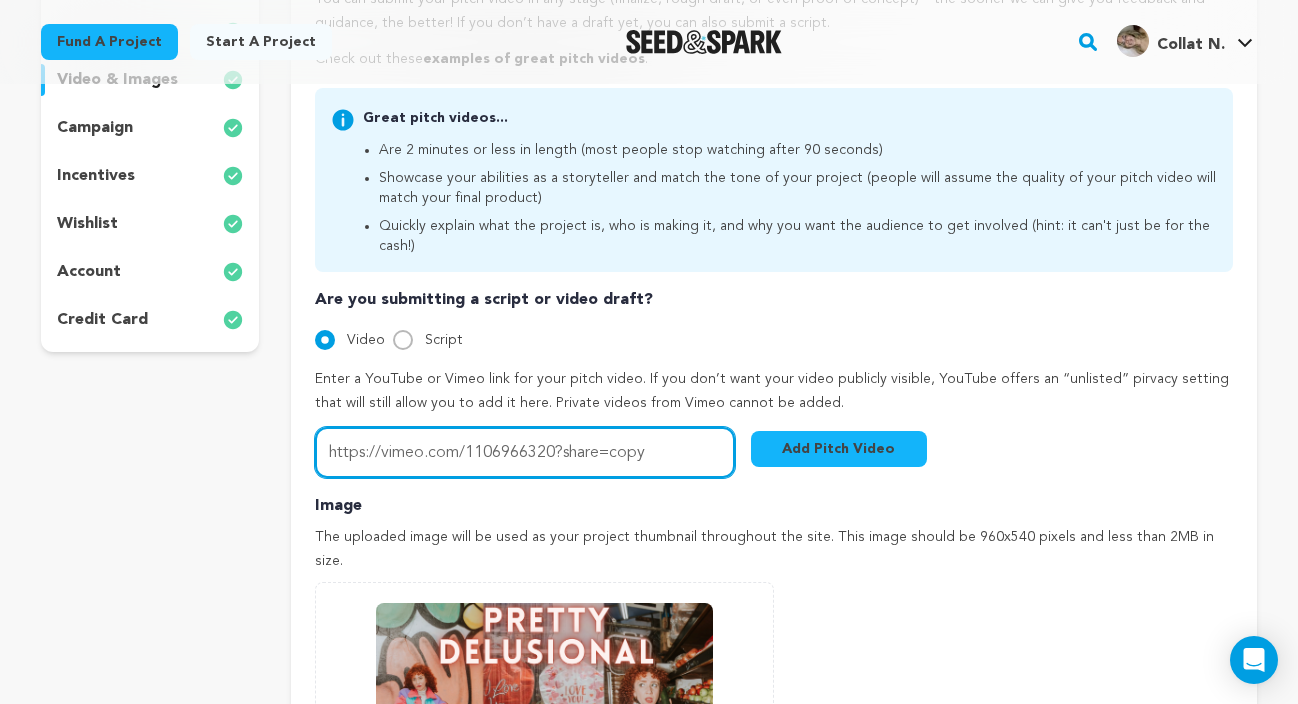 type on "https://vimeo.com/1106966320?share=copy" 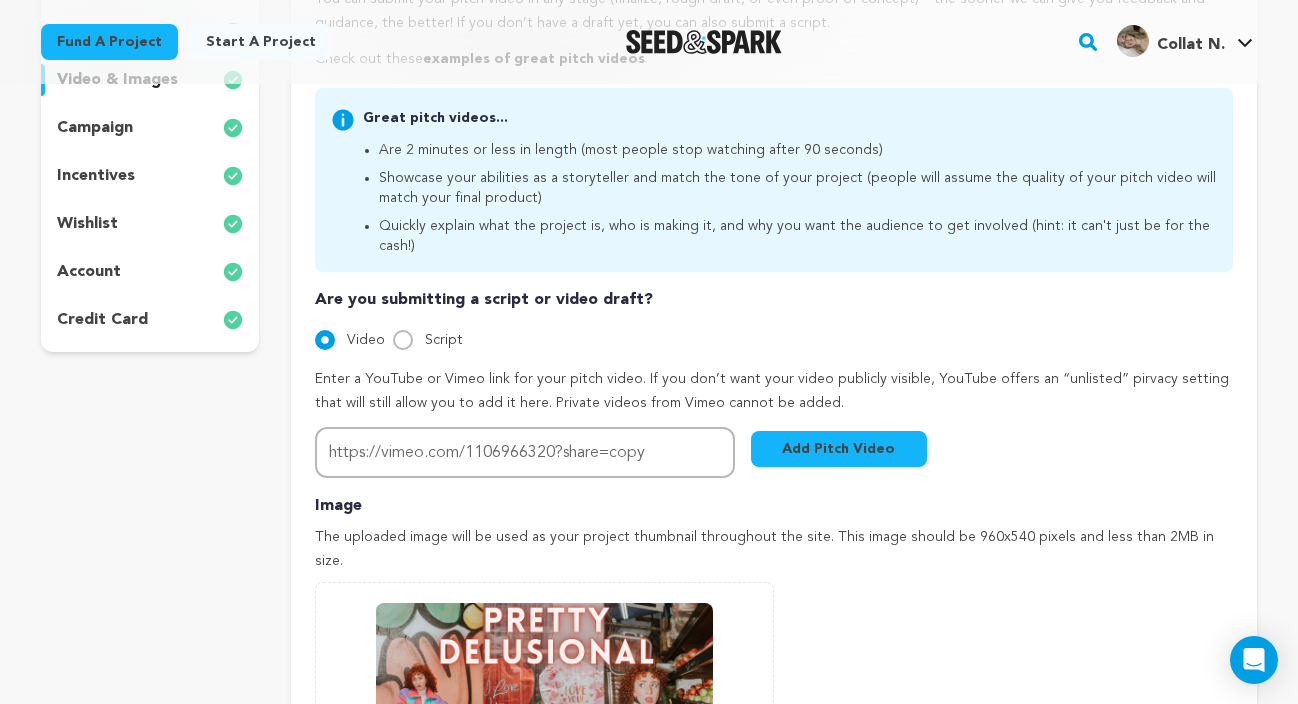 click on "Add Pitch Video" at bounding box center (839, 449) 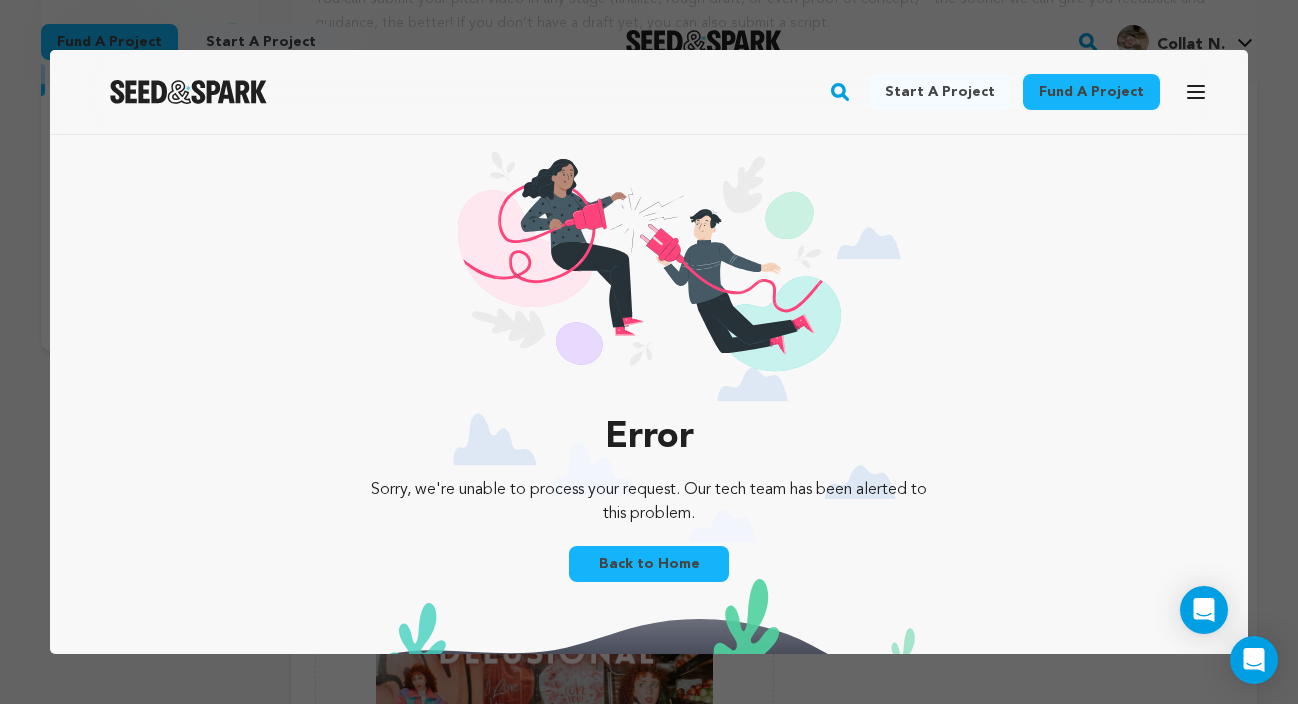scroll, scrollTop: 0, scrollLeft: 0, axis: both 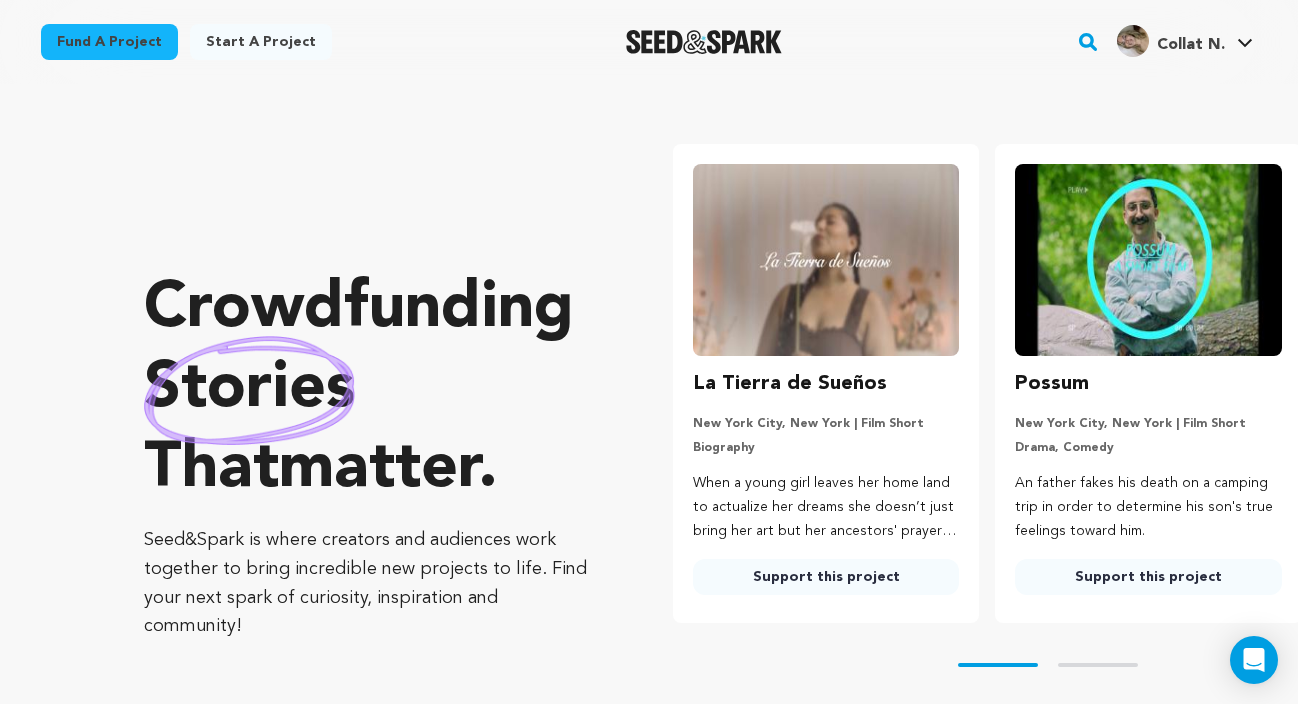 click 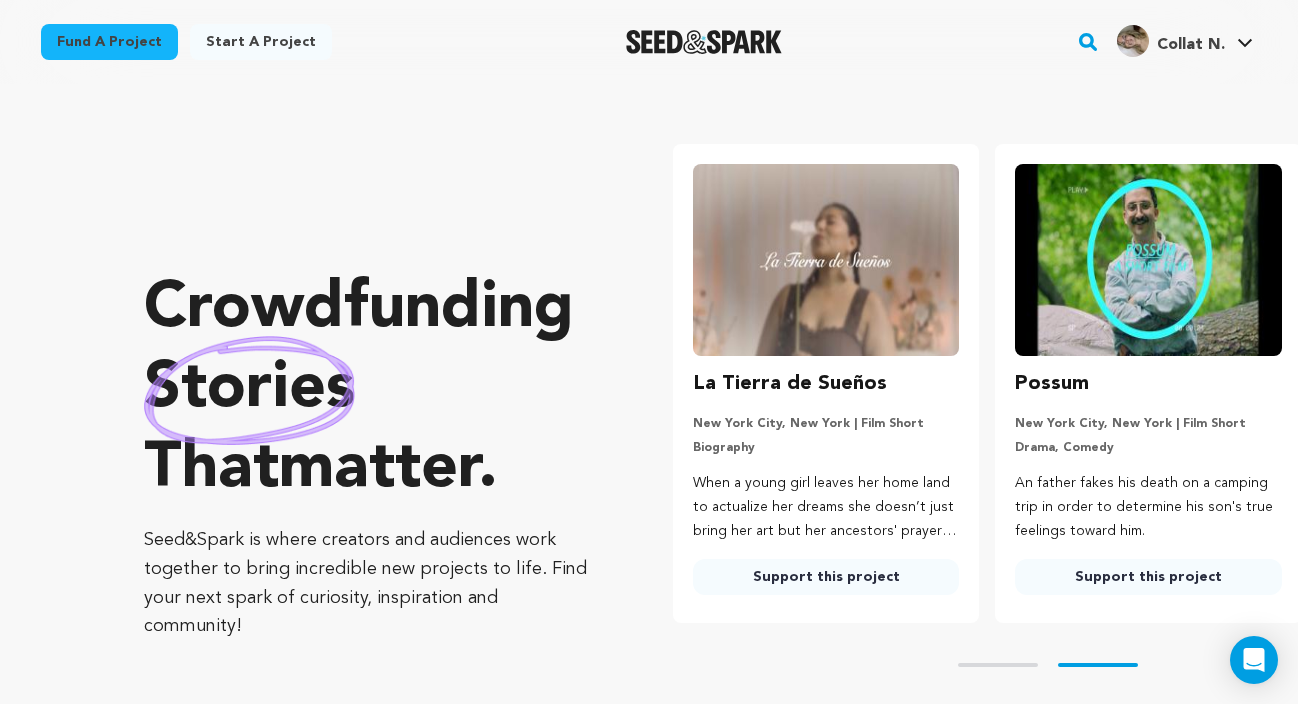 scroll, scrollTop: 0, scrollLeft: 66, axis: horizontal 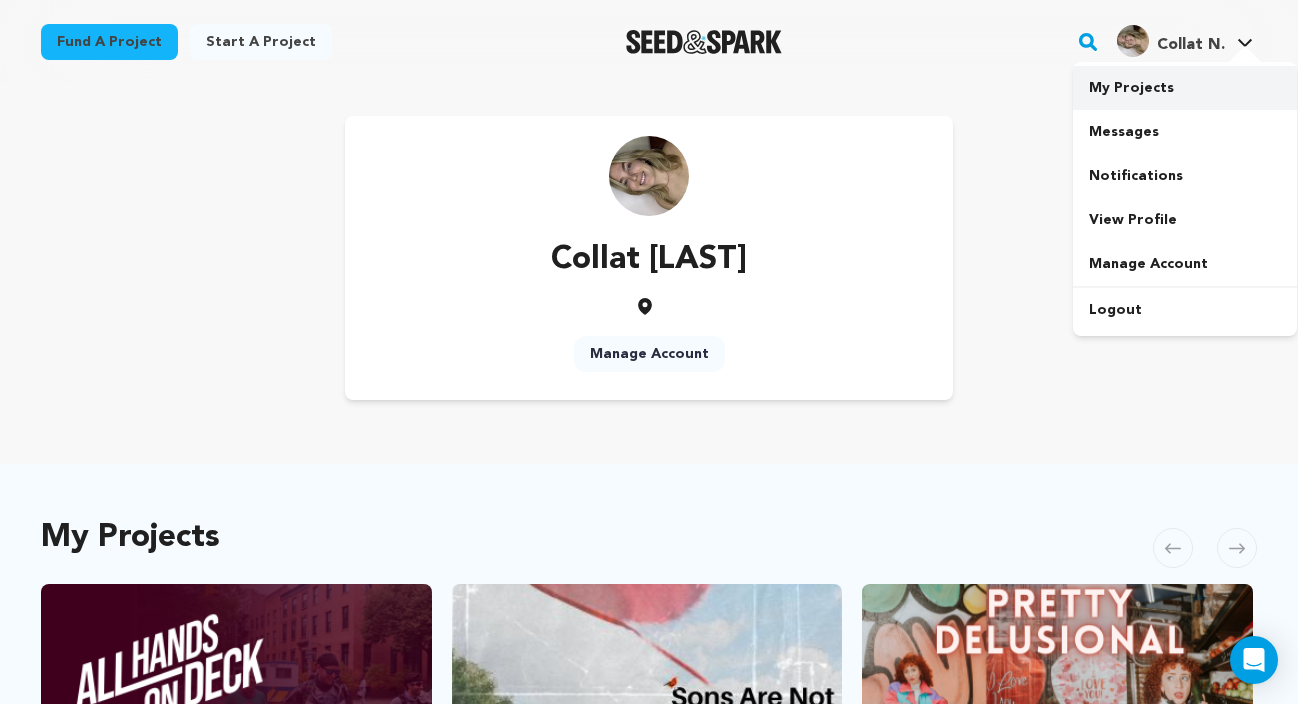 click on "My Projects" at bounding box center [1185, 88] 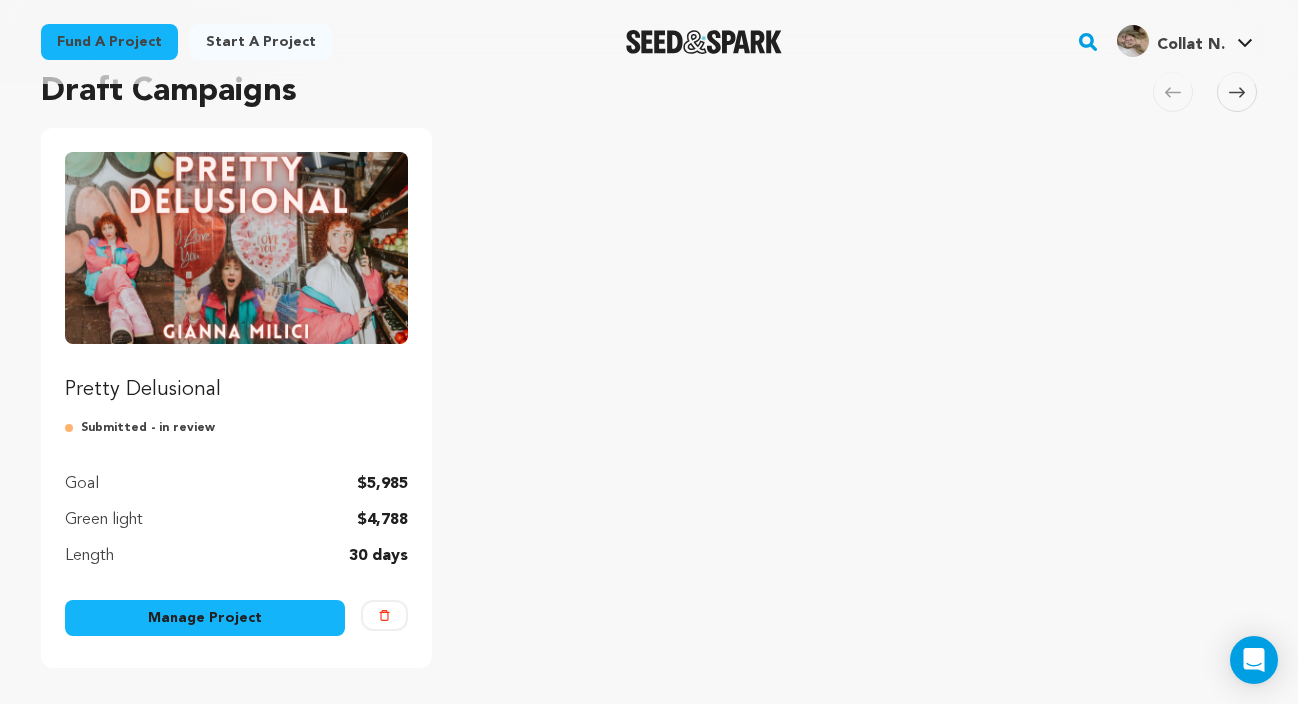 scroll, scrollTop: 217, scrollLeft: 0, axis: vertical 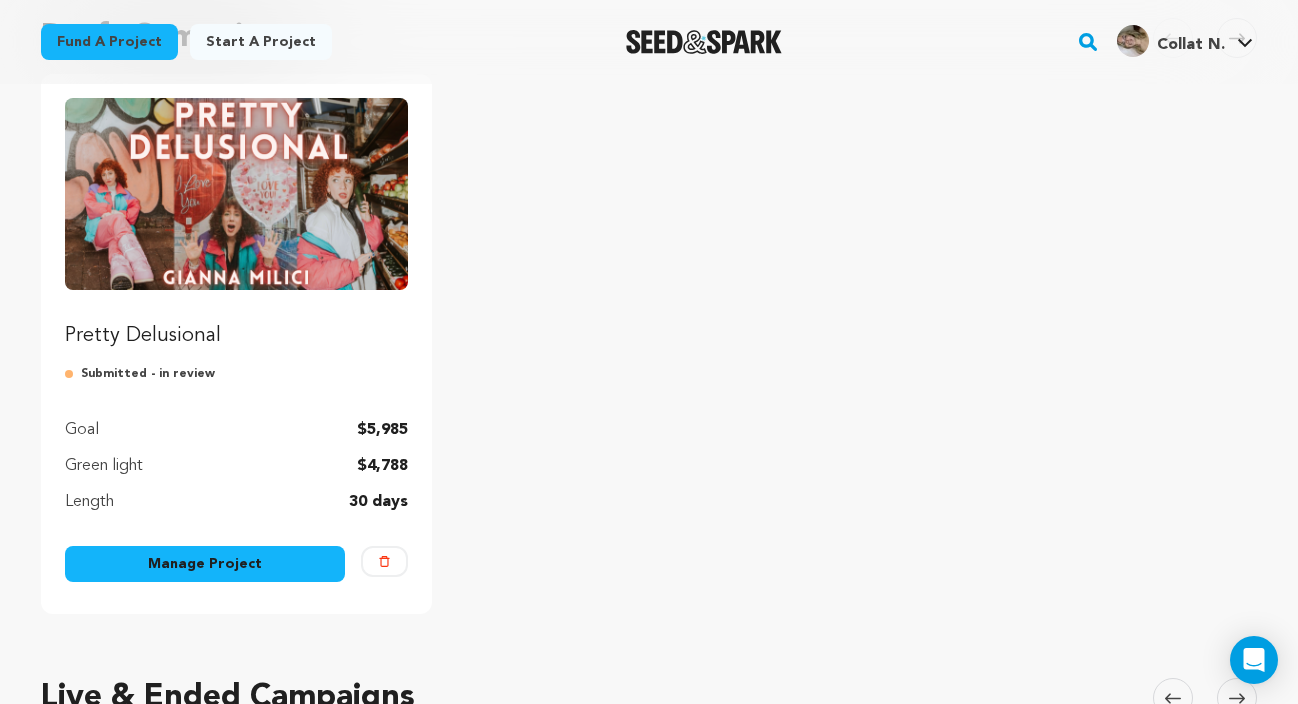 click on "Manage Project" at bounding box center [205, 564] 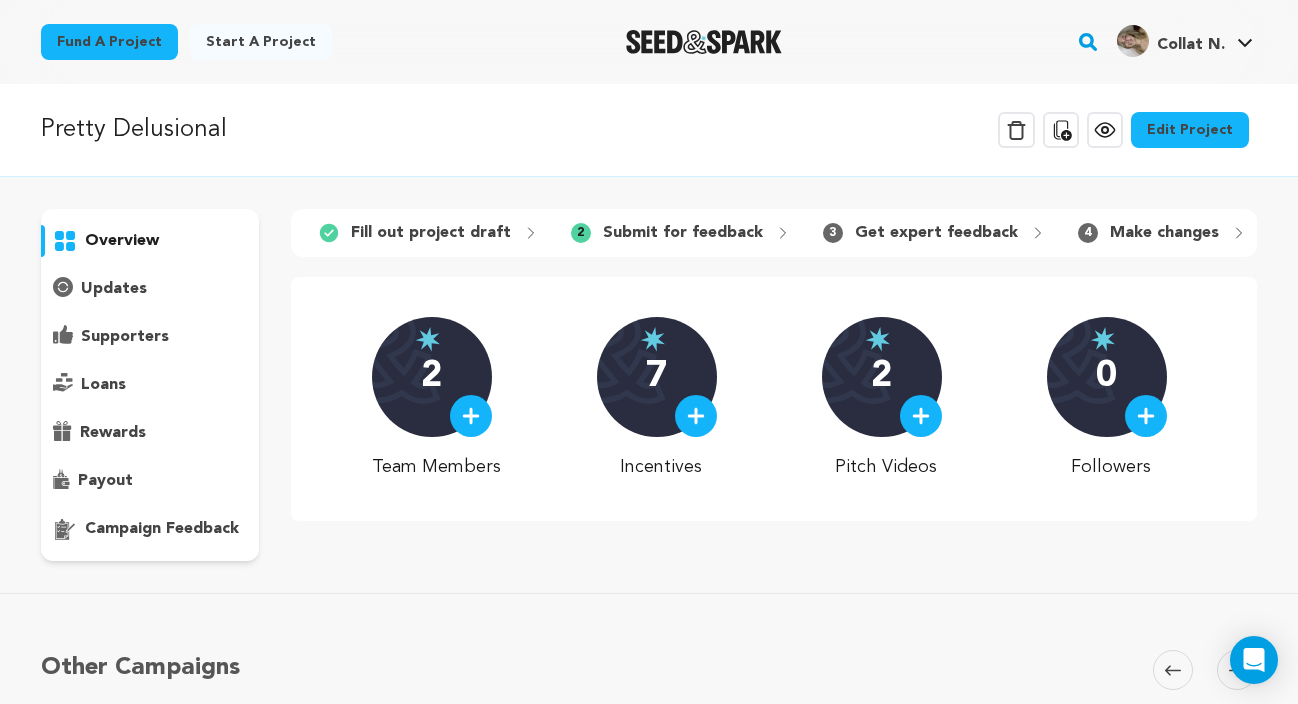 scroll, scrollTop: 0, scrollLeft: 0, axis: both 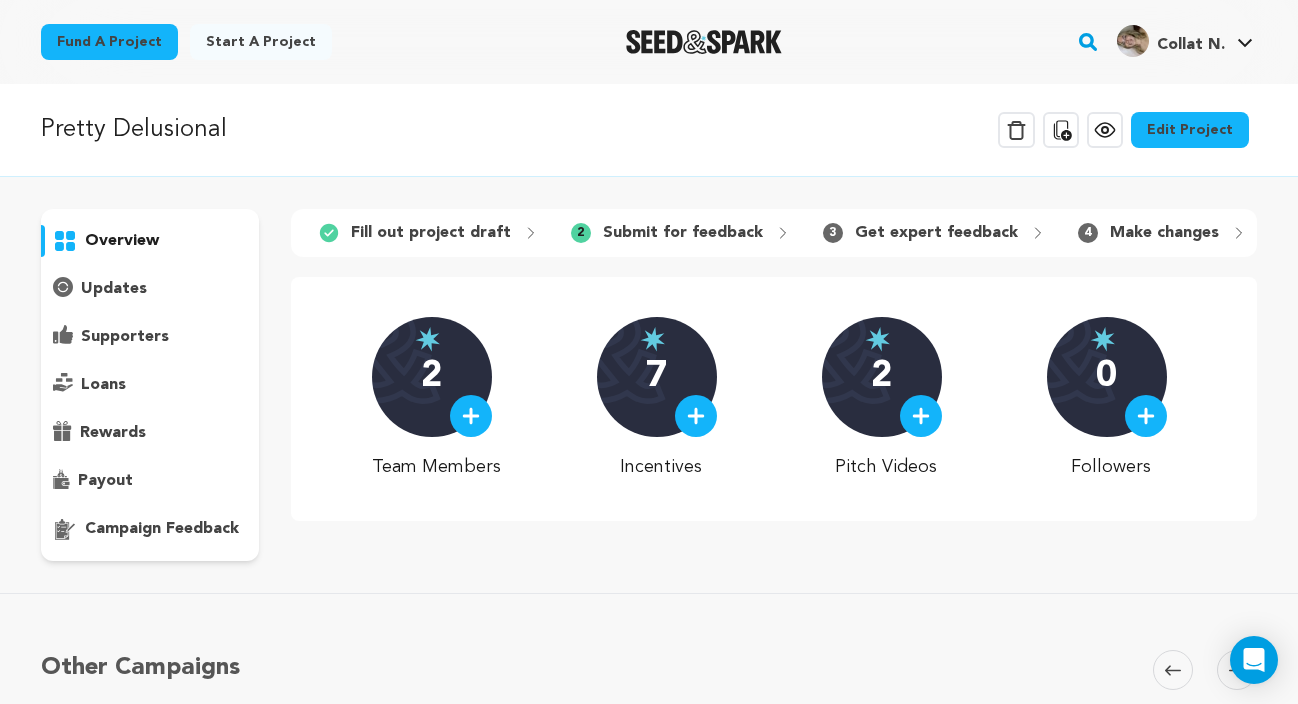 click on "Edit Project" at bounding box center [1190, 130] 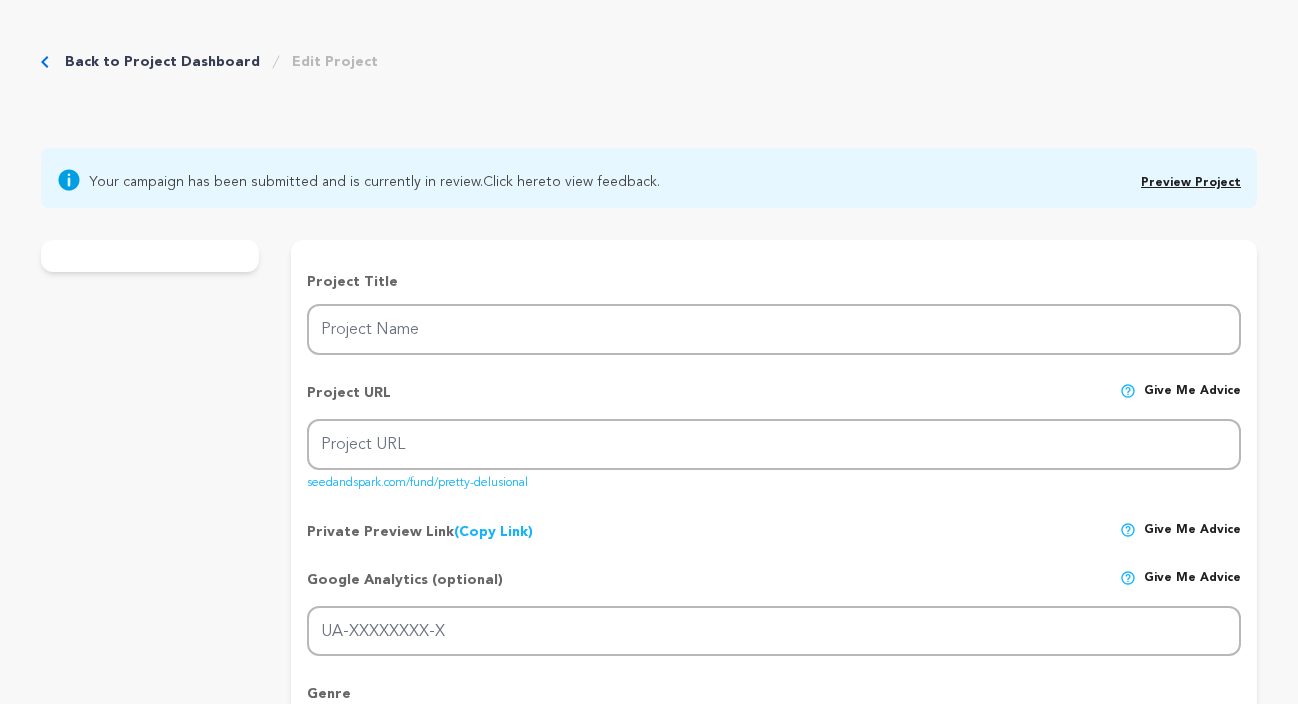 scroll, scrollTop: 0, scrollLeft: 0, axis: both 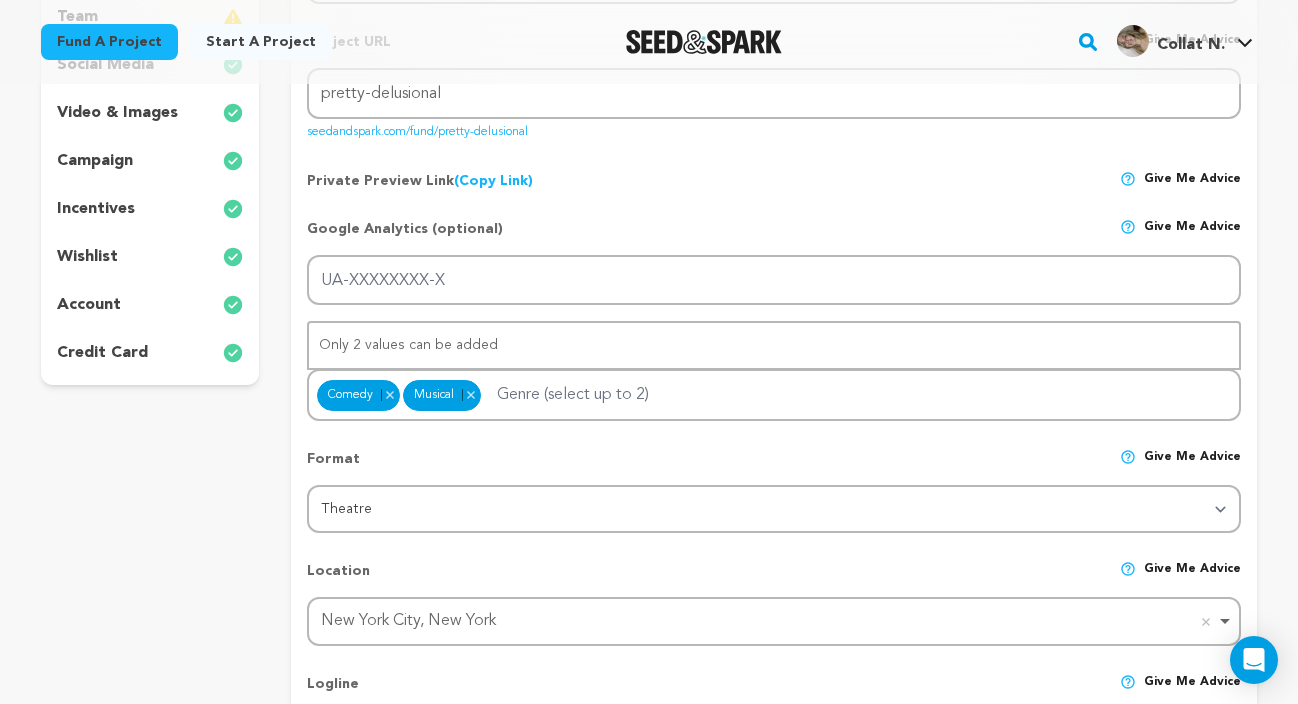 click on "video & images" at bounding box center [150, 113] 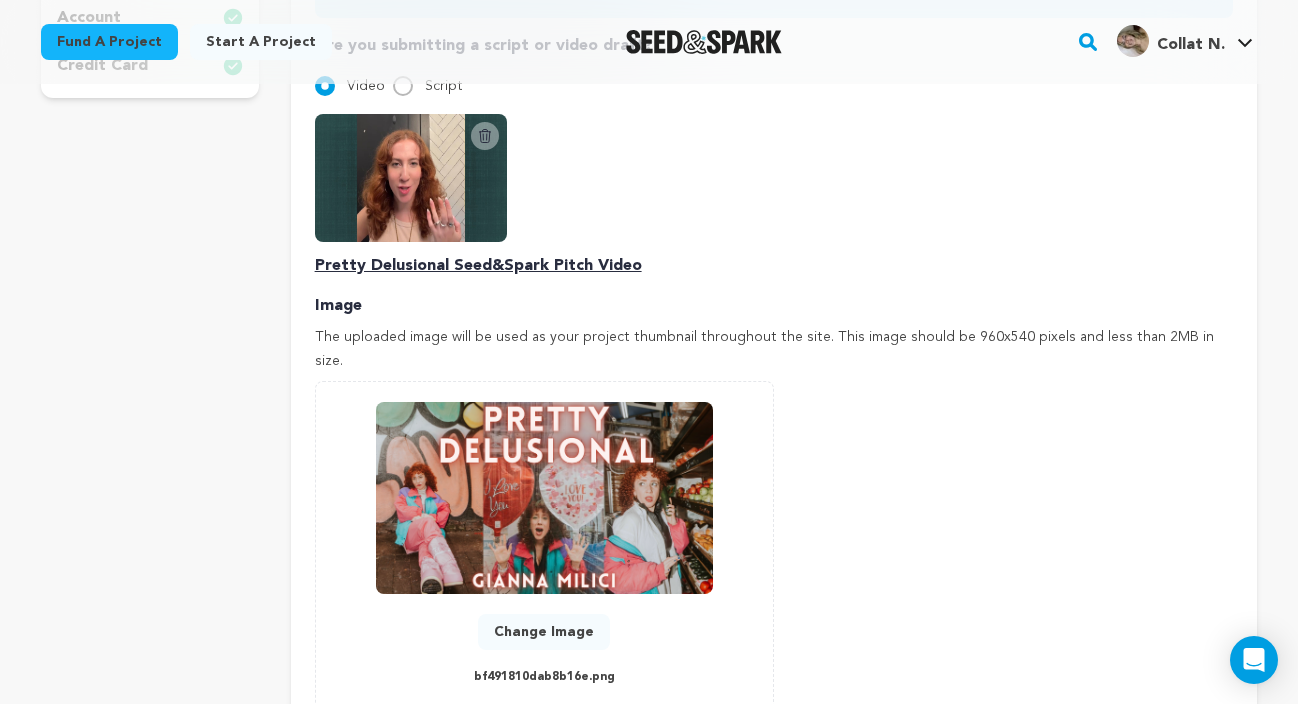 scroll, scrollTop: 780, scrollLeft: 0, axis: vertical 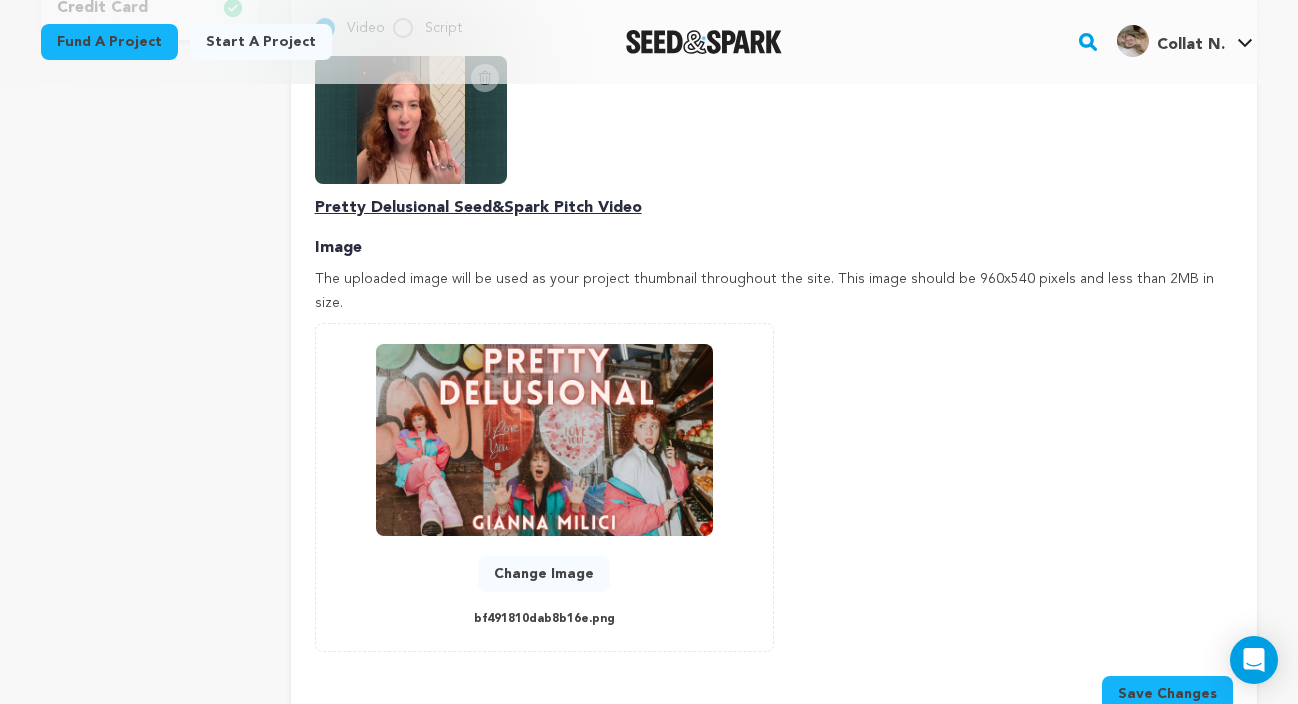 click on "Save Changes" at bounding box center (1167, 694) 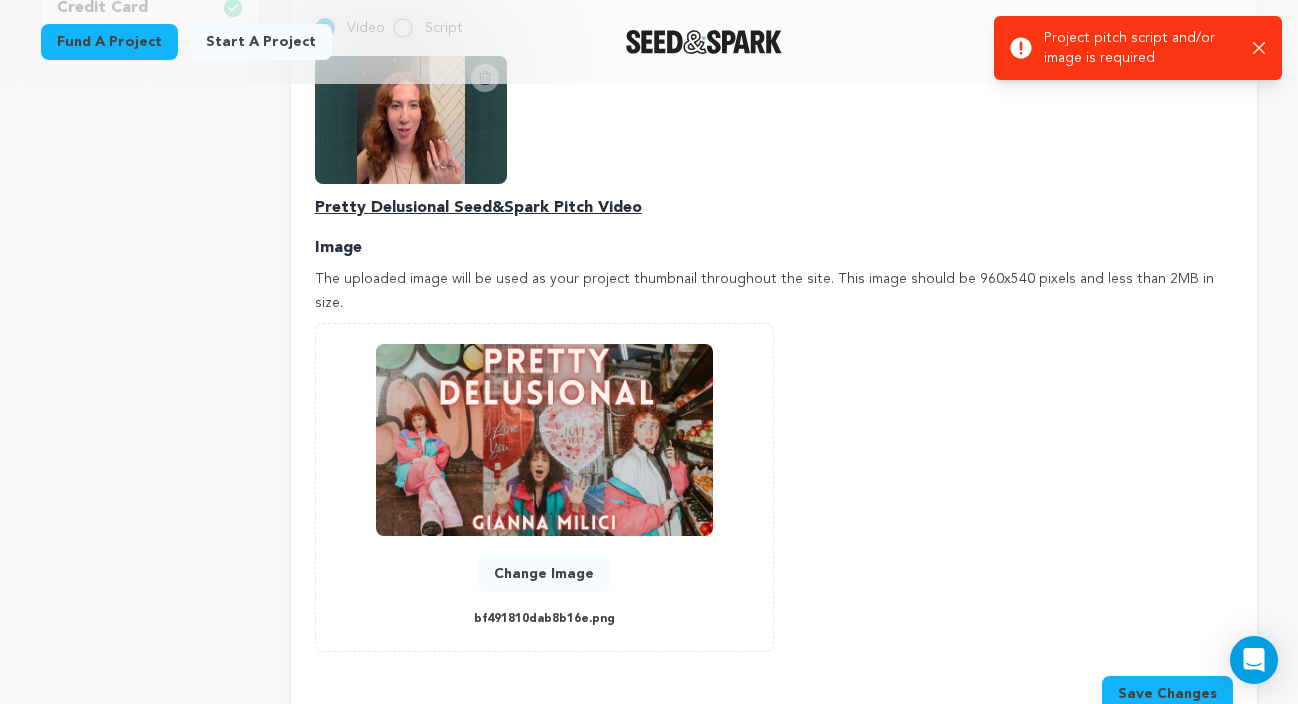 click 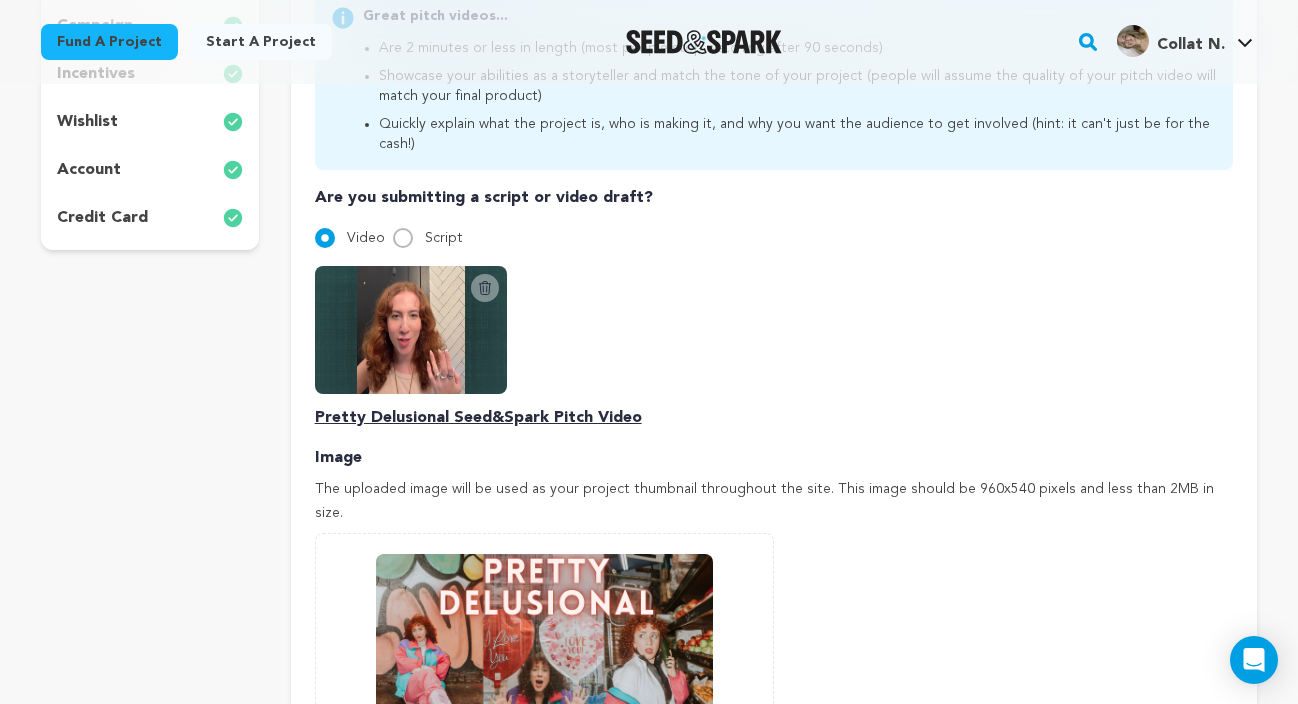 scroll, scrollTop: 555, scrollLeft: 0, axis: vertical 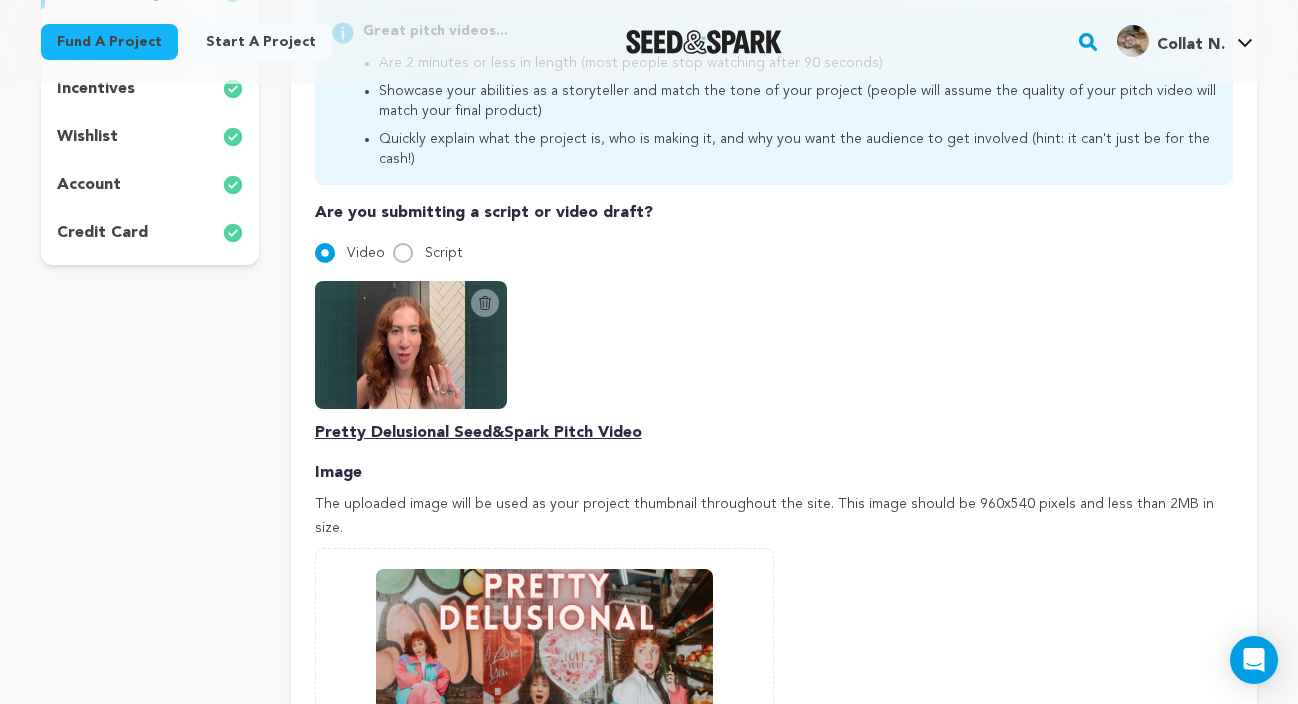 click at bounding box center [544, 665] 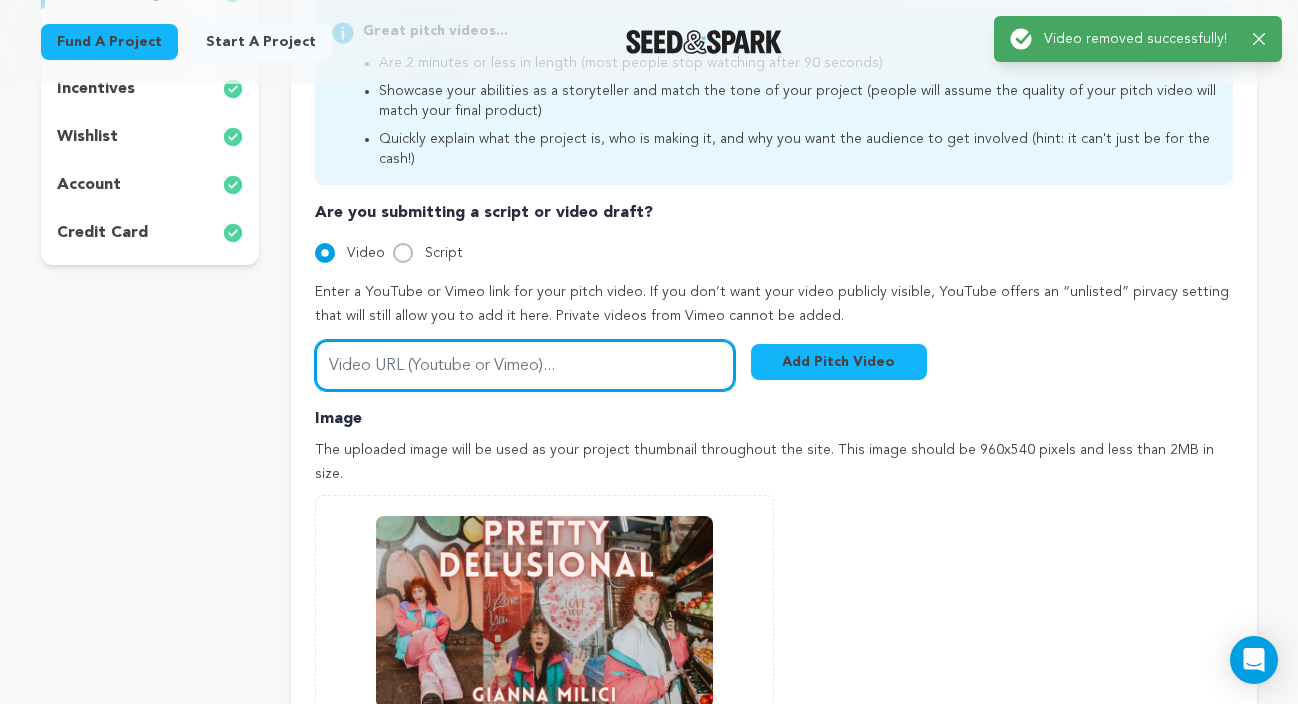 click on "Enter a YouTube or Vimeo link for your pitch video. If you don’t want your video publicly
visible, YouTube offers an “unlisted” pirvacy setting that will still allow you to add it here.
Private videos from Vimeo cannot be added.
Video URL (Youtube or Vimeo)...
Add Pitch Video" at bounding box center (774, 336) 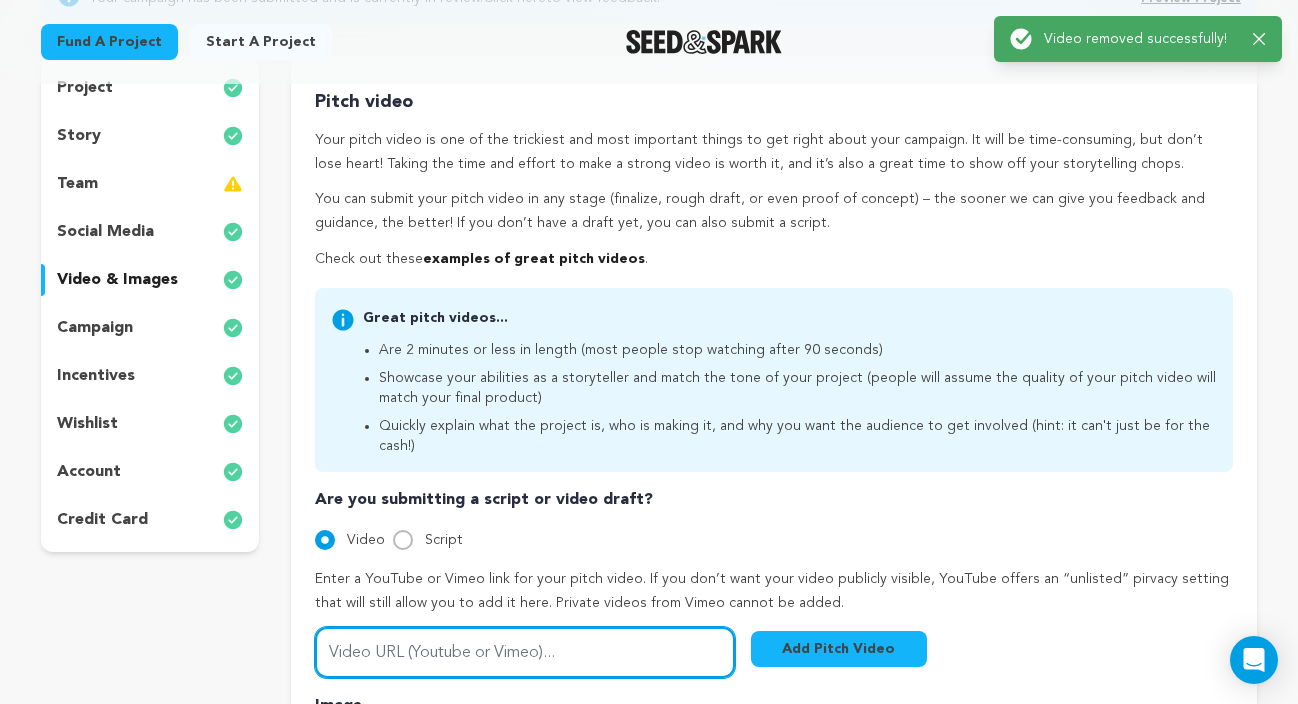 paste on "https://vimeo.com/1106966320?share=copy" 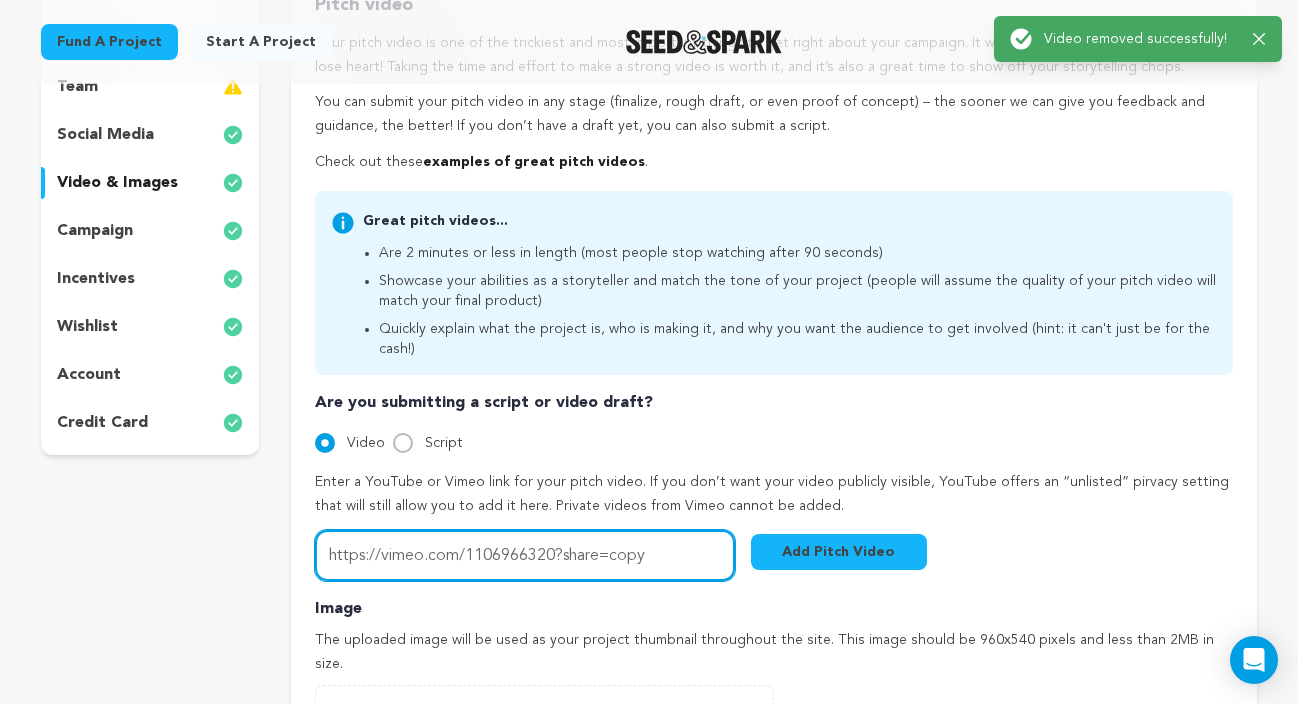 scroll, scrollTop: 367, scrollLeft: 0, axis: vertical 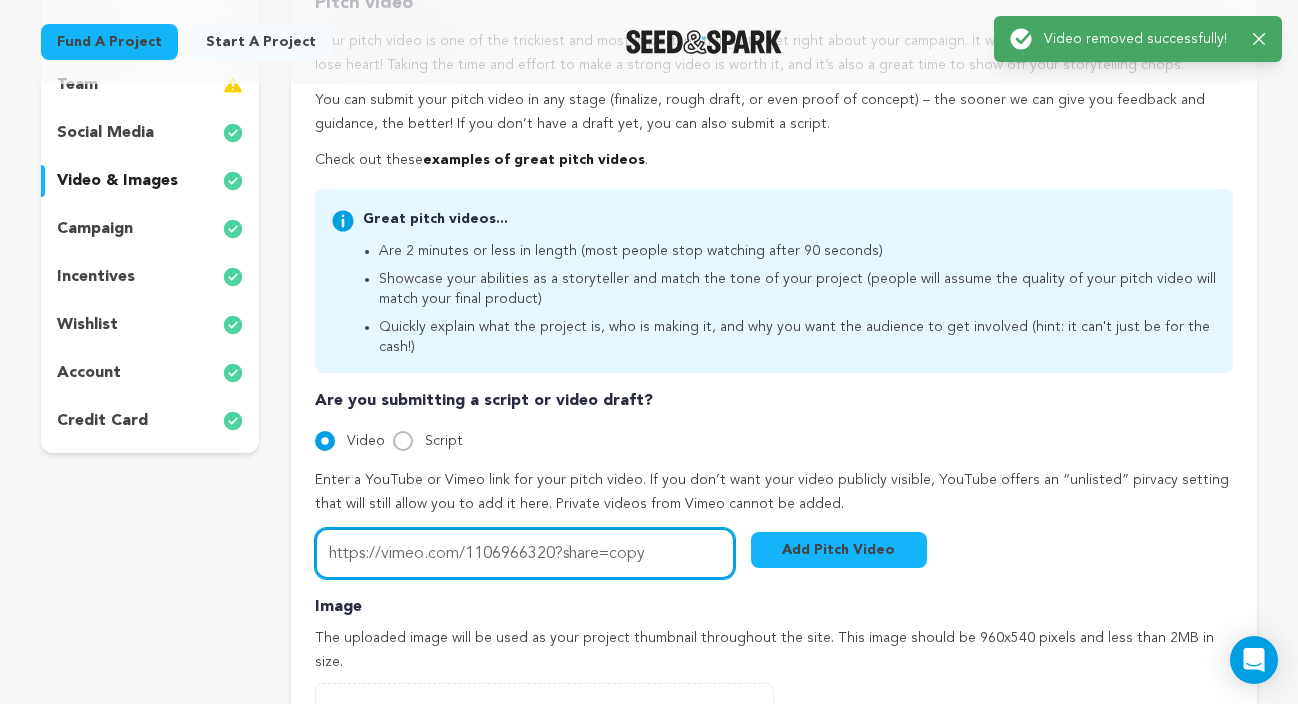 type on "https://vimeo.com/1106966320?share=copy" 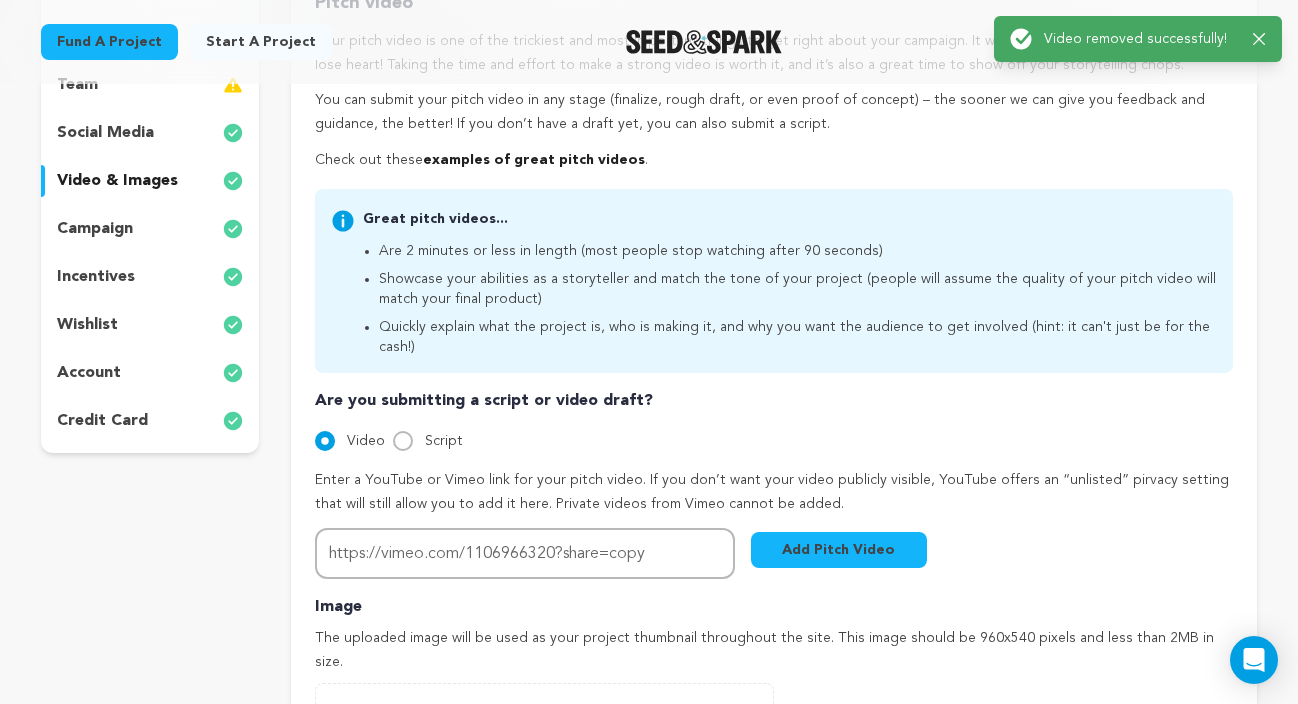 click on "Add Pitch Video" at bounding box center [839, 550] 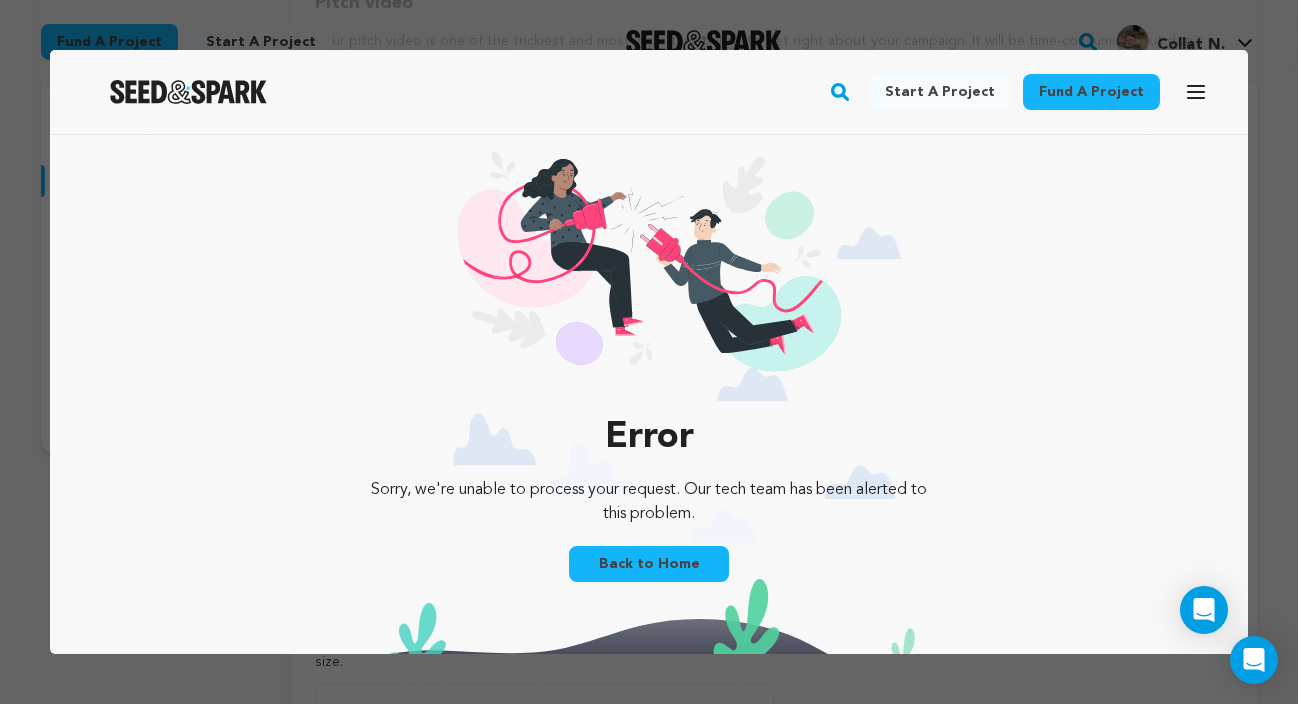 scroll, scrollTop: 0, scrollLeft: 0, axis: both 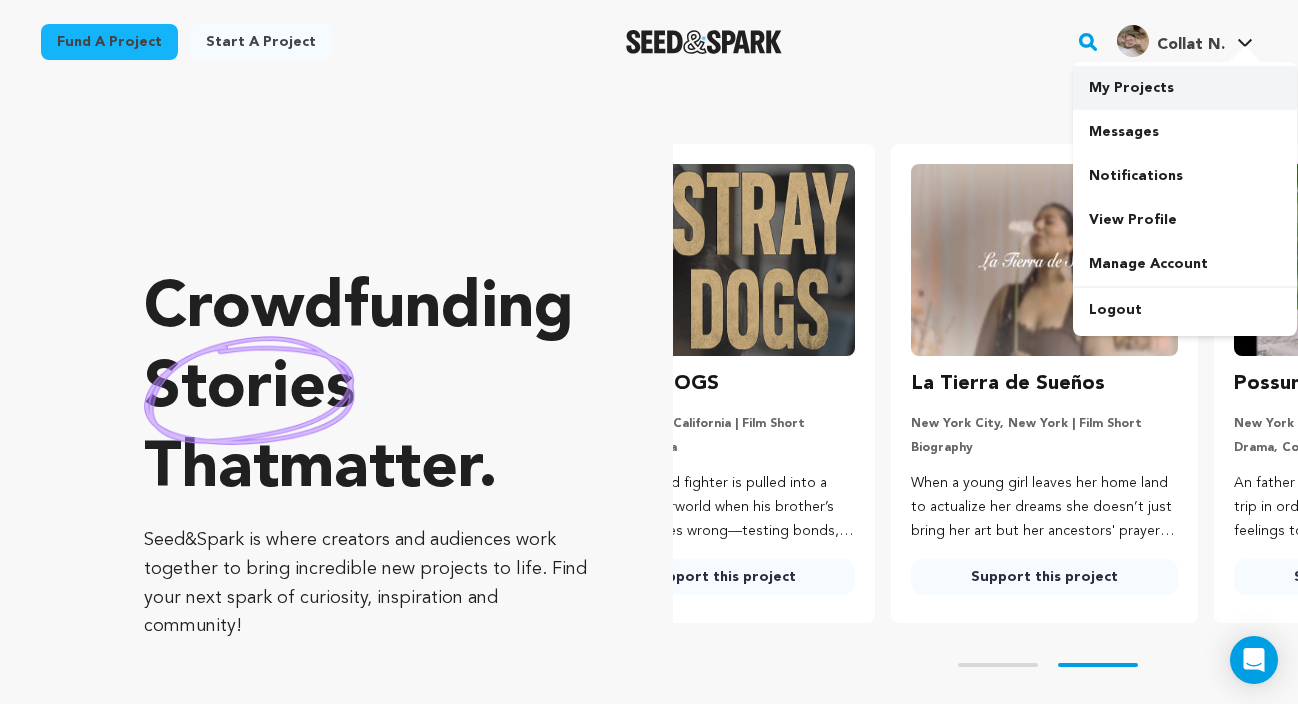 click on "My Projects" at bounding box center (1185, 88) 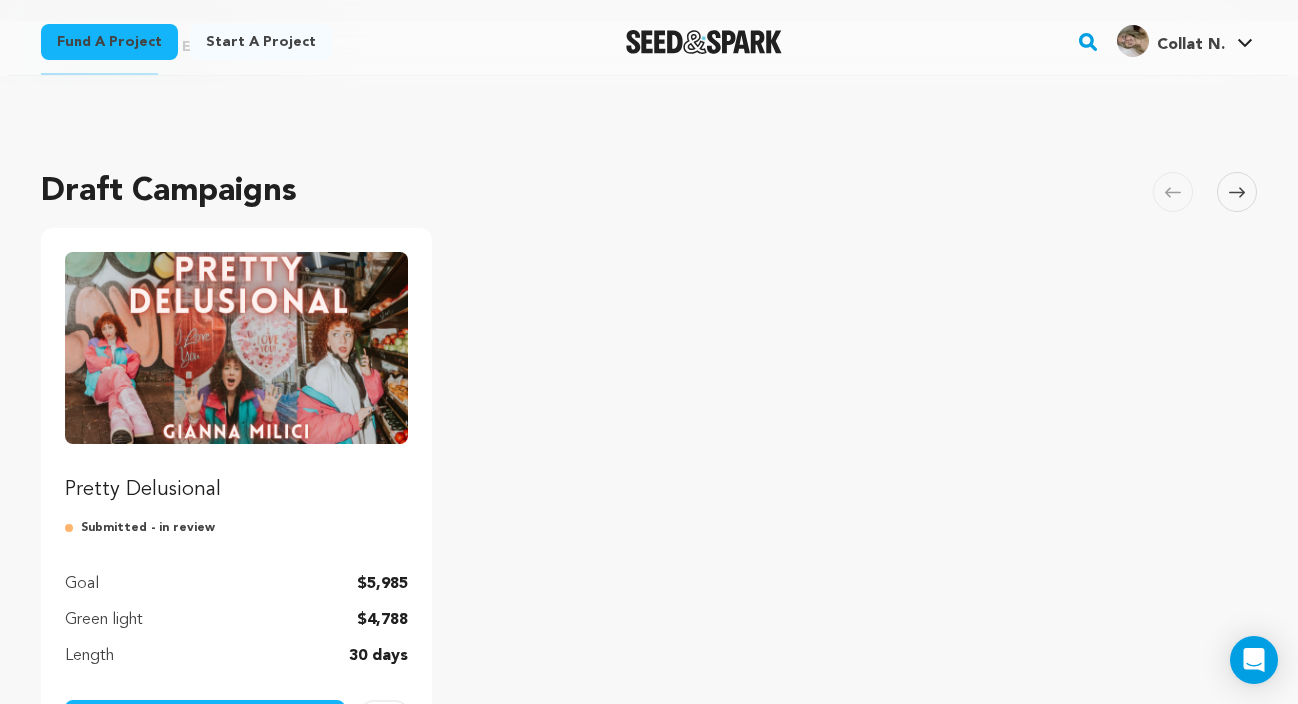 scroll, scrollTop: 202, scrollLeft: 0, axis: vertical 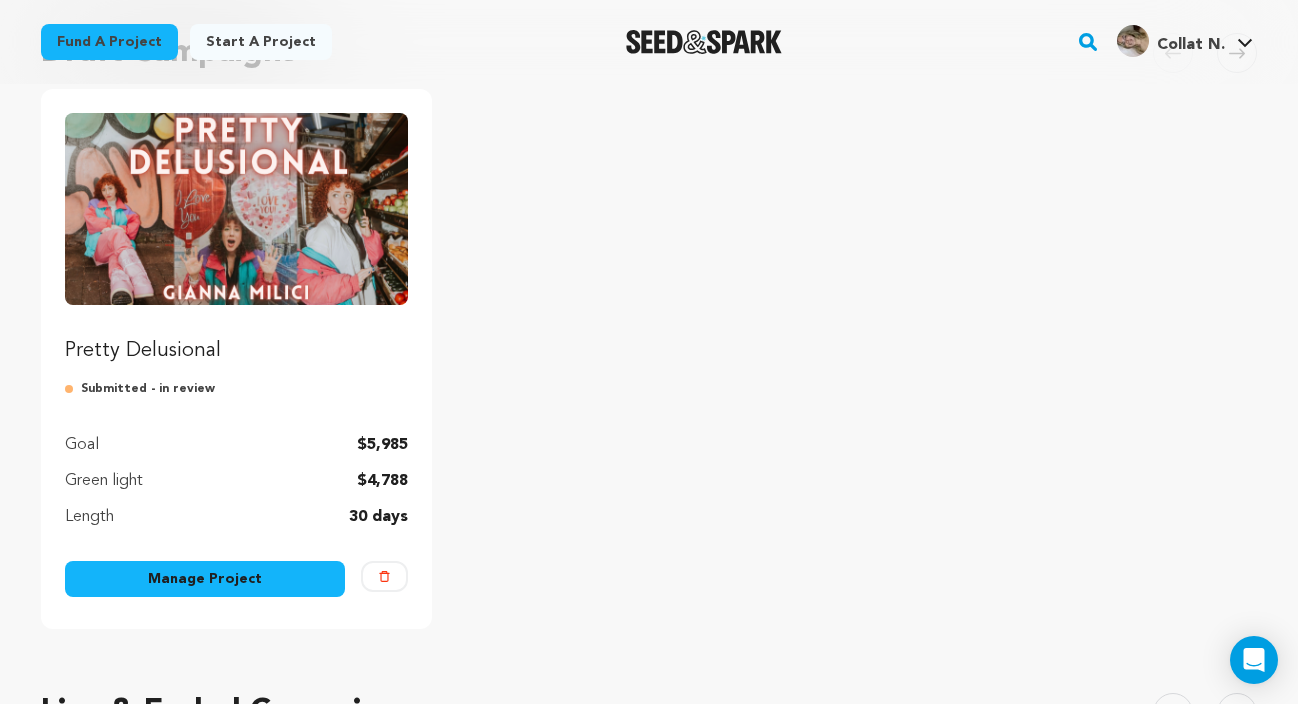 click on "Manage Project" at bounding box center (205, 579) 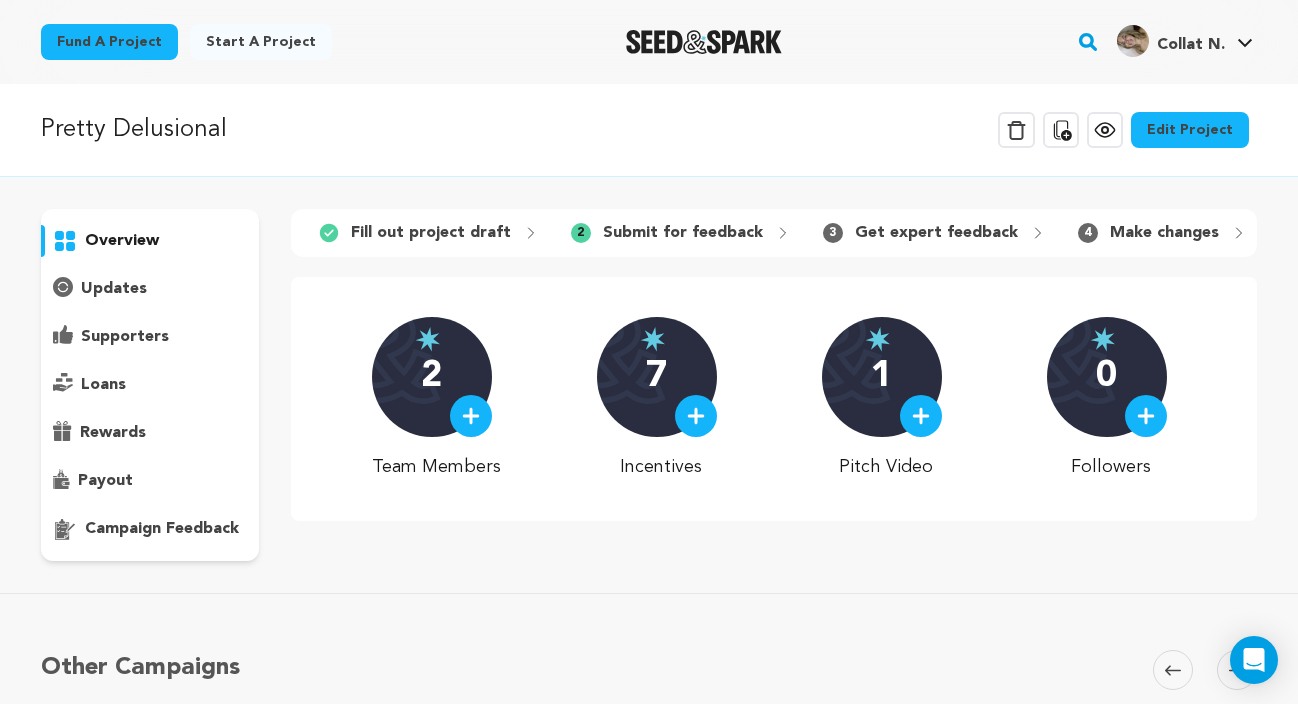 scroll, scrollTop: 0, scrollLeft: 0, axis: both 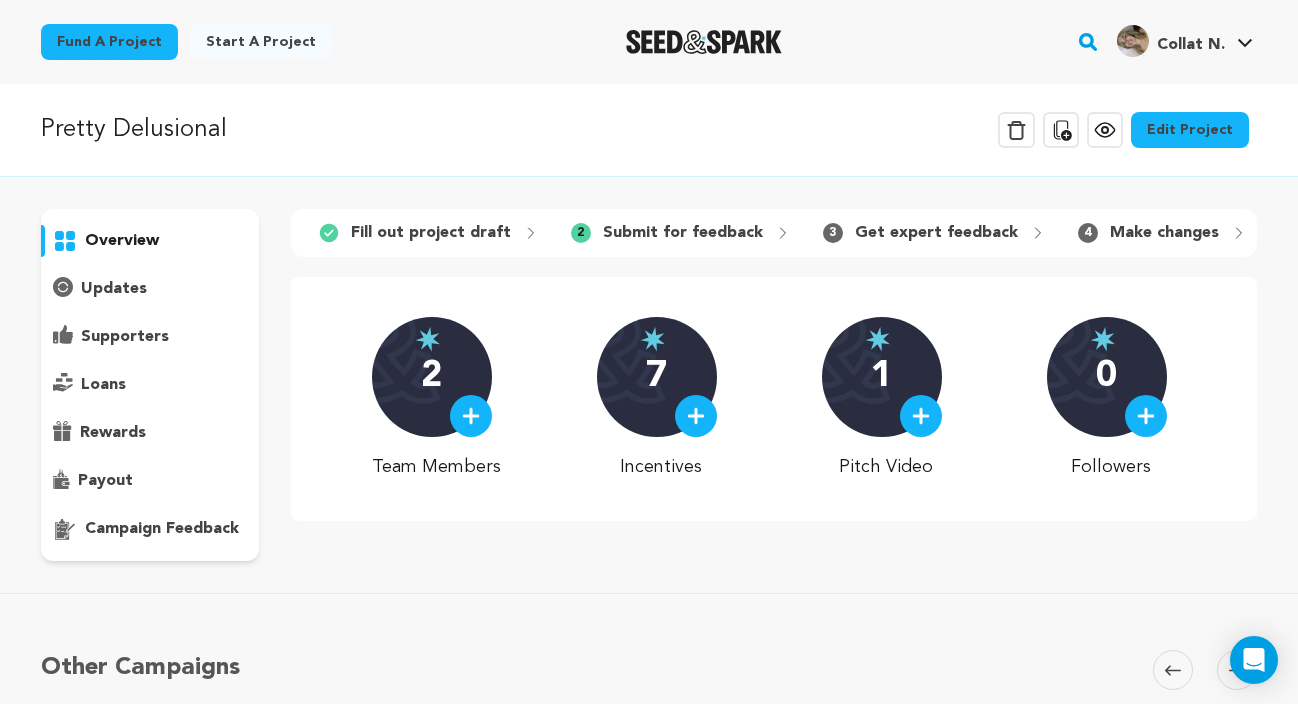 click on "Delete Campaign
Copy public preview link
View project
Edit Project
View more option
View more option" at bounding box center (1127, 130) 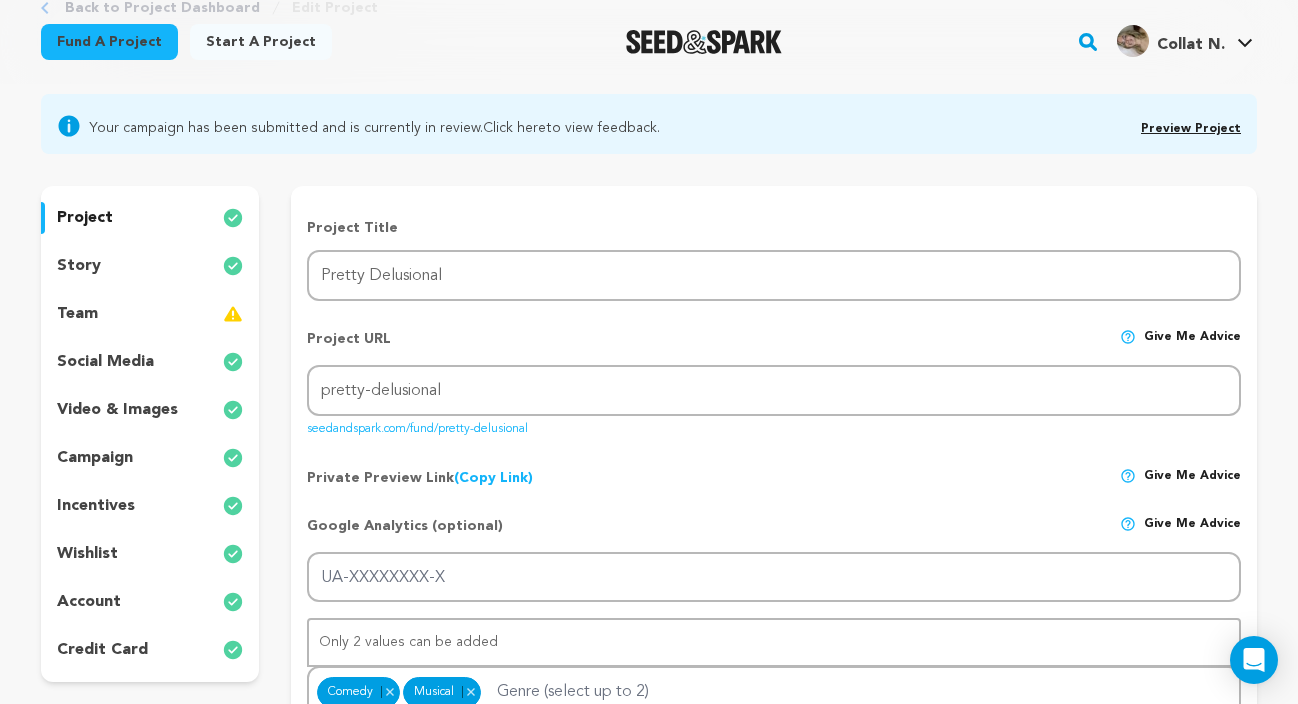 scroll, scrollTop: 138, scrollLeft: 0, axis: vertical 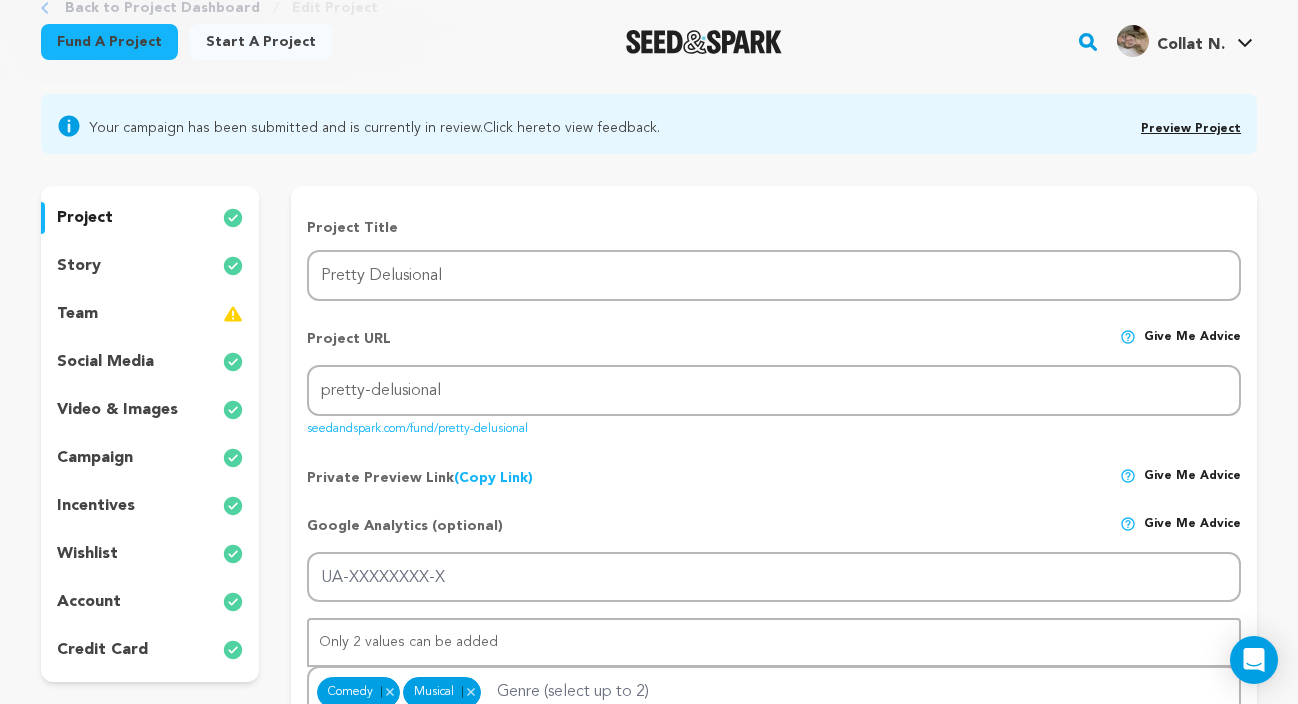 click on "video & images" at bounding box center [117, 410] 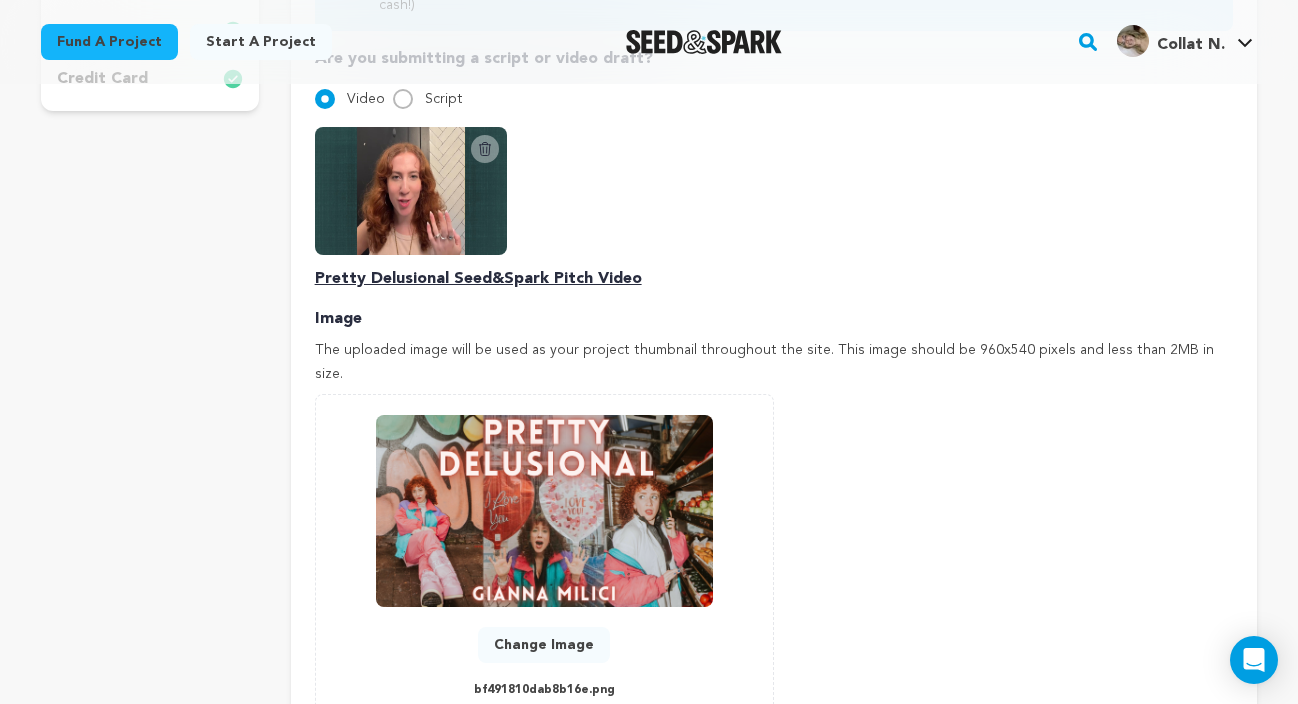 scroll, scrollTop: 716, scrollLeft: 0, axis: vertical 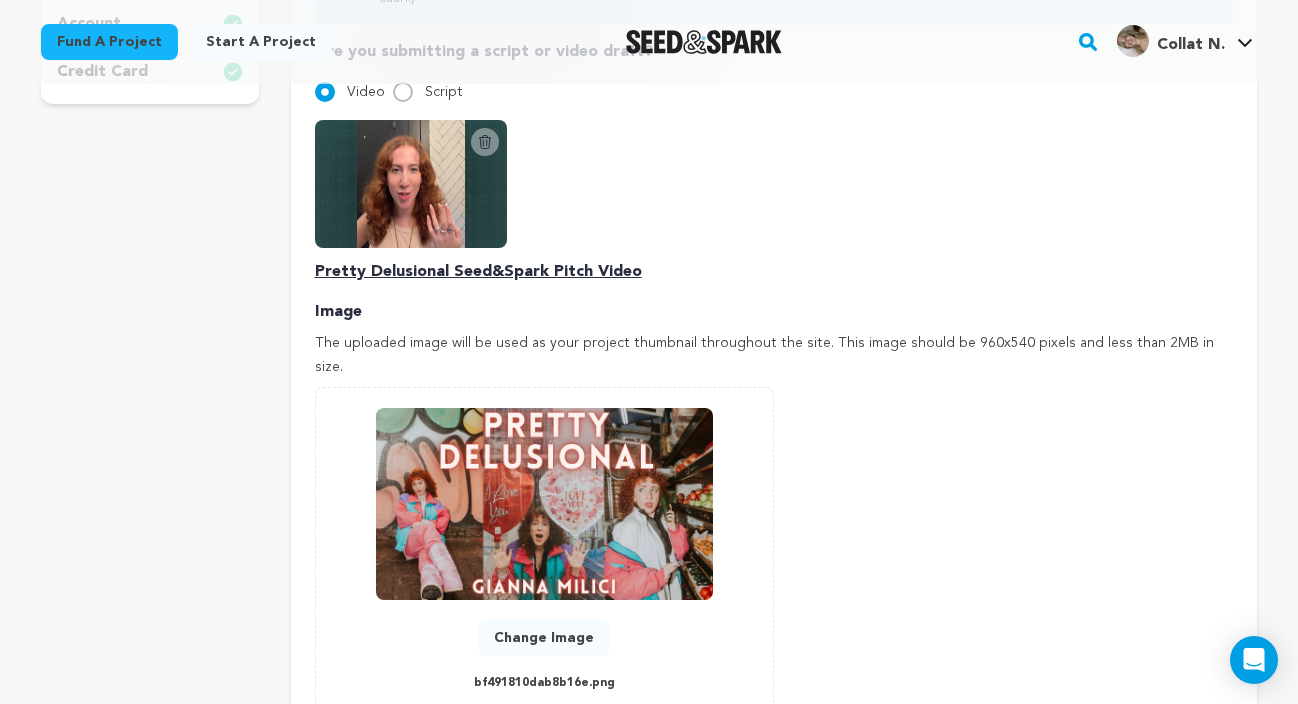 click at bounding box center [411, 184] 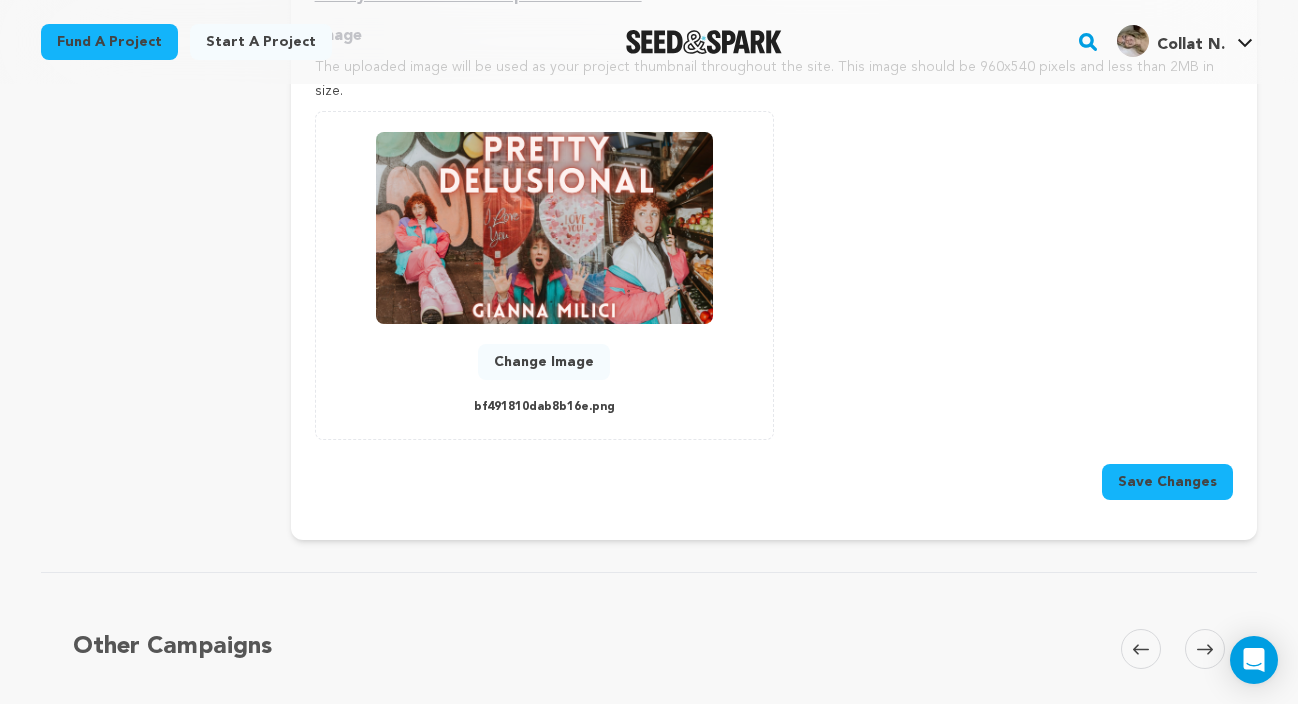 scroll, scrollTop: 999, scrollLeft: 0, axis: vertical 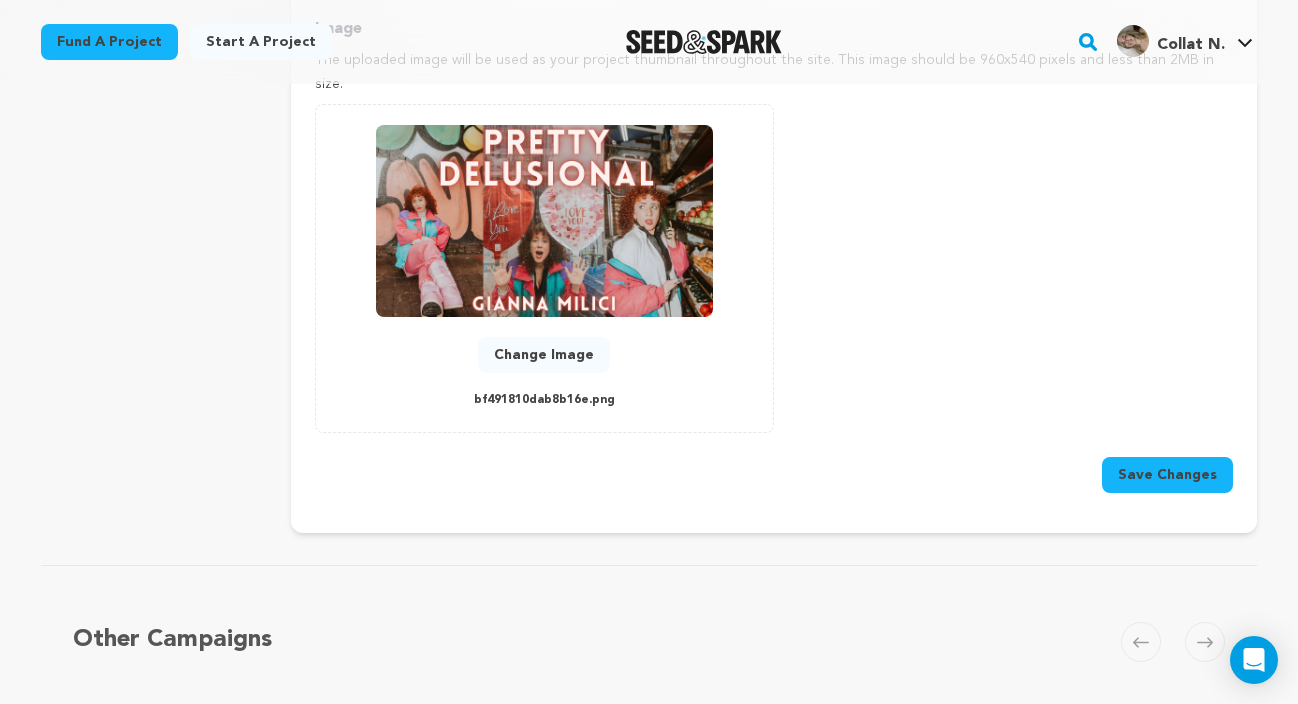 click on "Save Changes" at bounding box center (1167, 475) 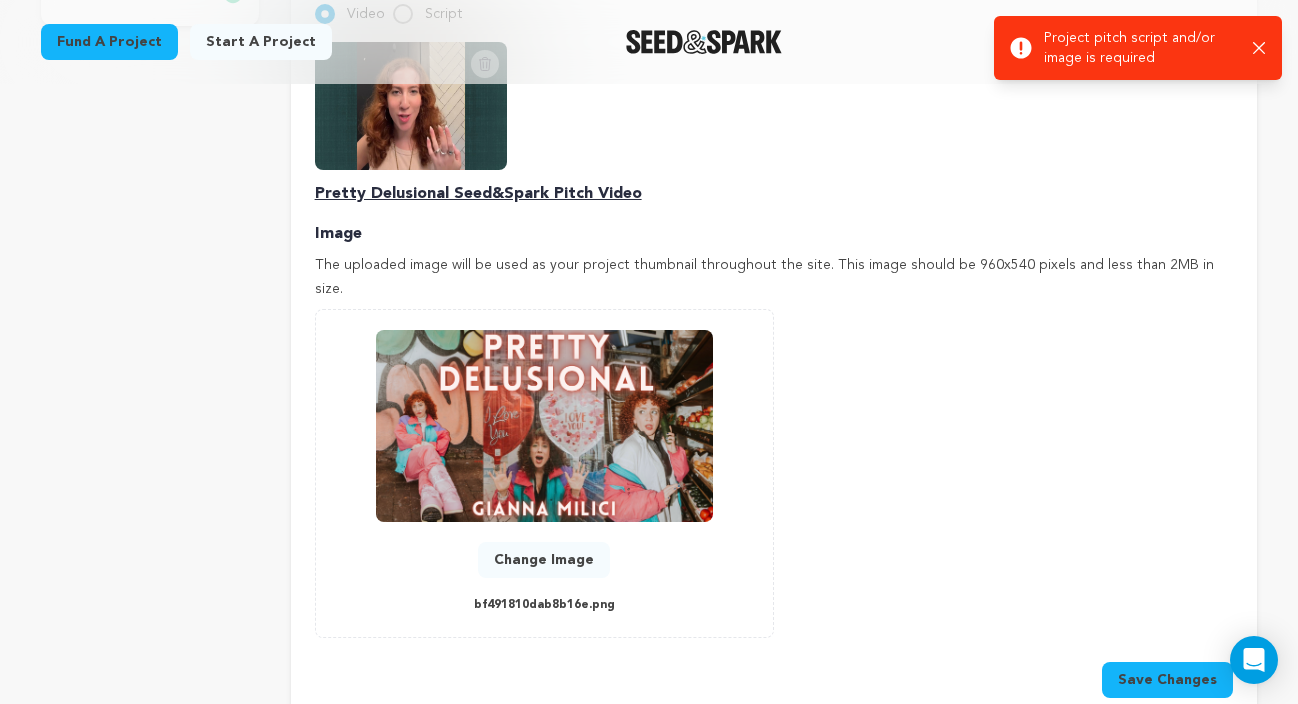 scroll, scrollTop: 350, scrollLeft: 0, axis: vertical 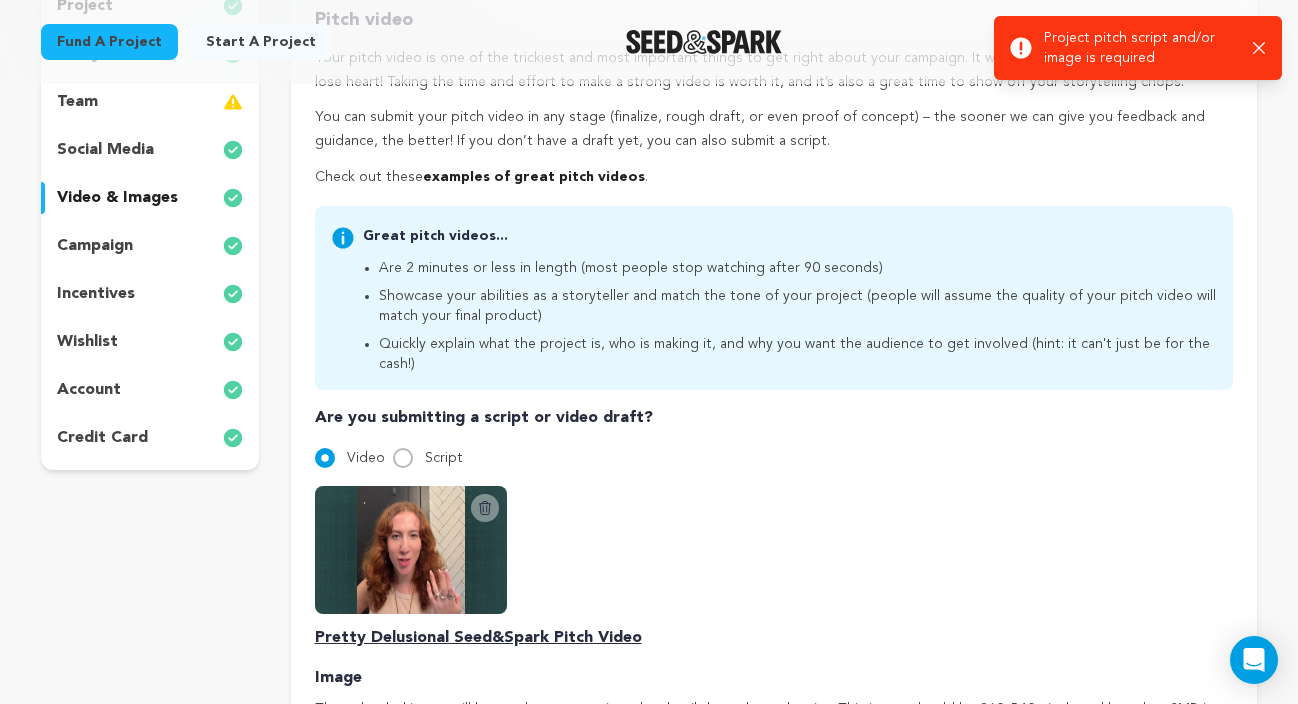 click on "project
story
team
social media
video & images
campaign
incentives
wishlist account" at bounding box center [150, 222] 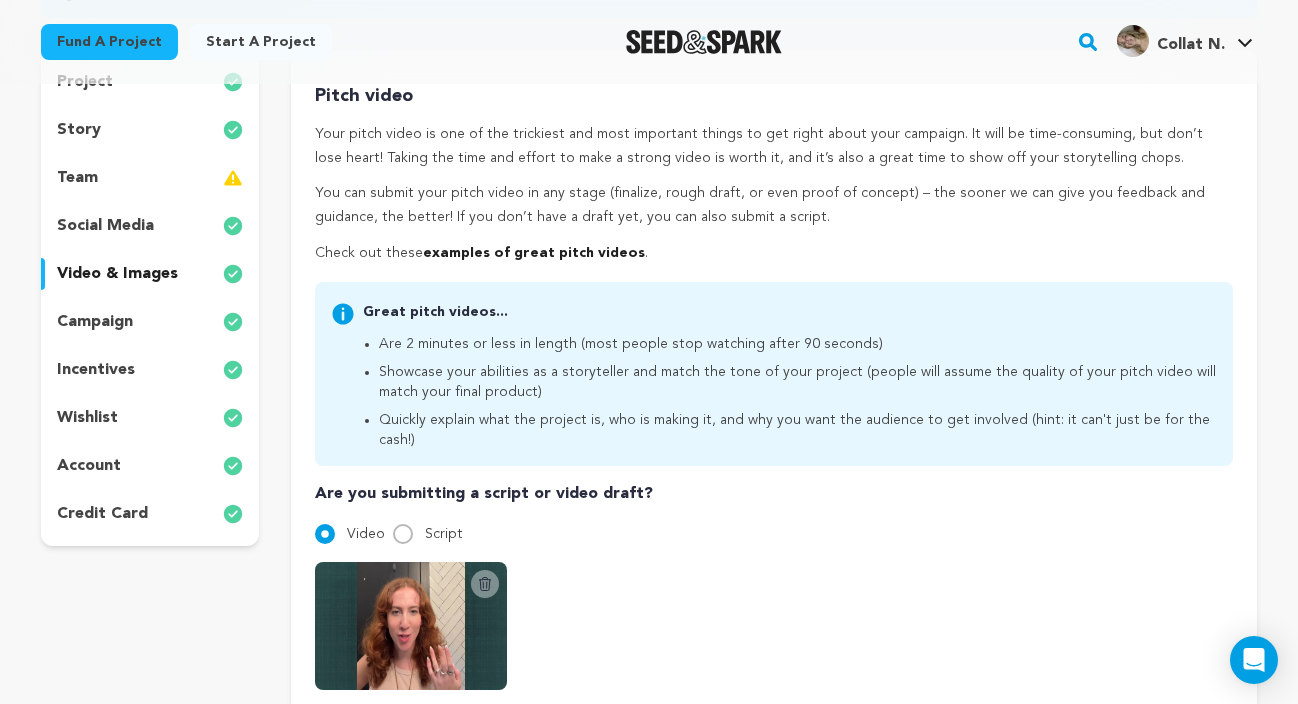 scroll, scrollTop: 214, scrollLeft: 0, axis: vertical 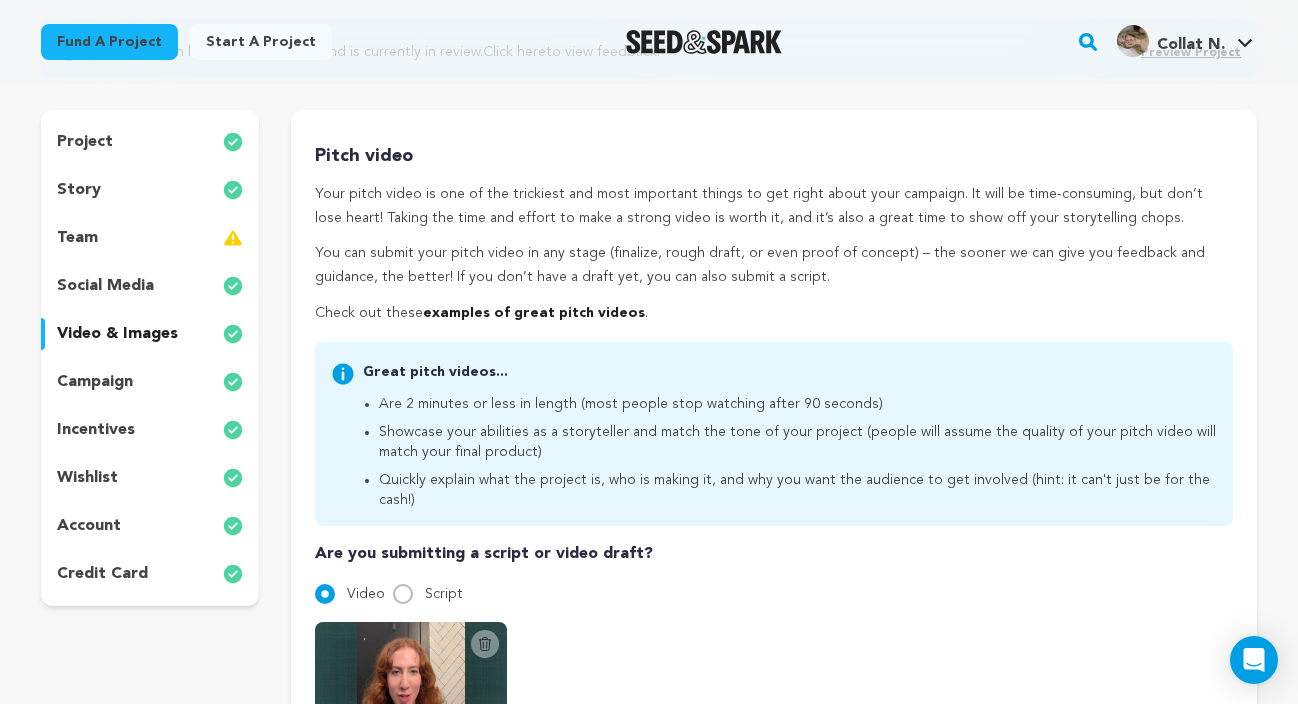 click on "project" at bounding box center [150, 142] 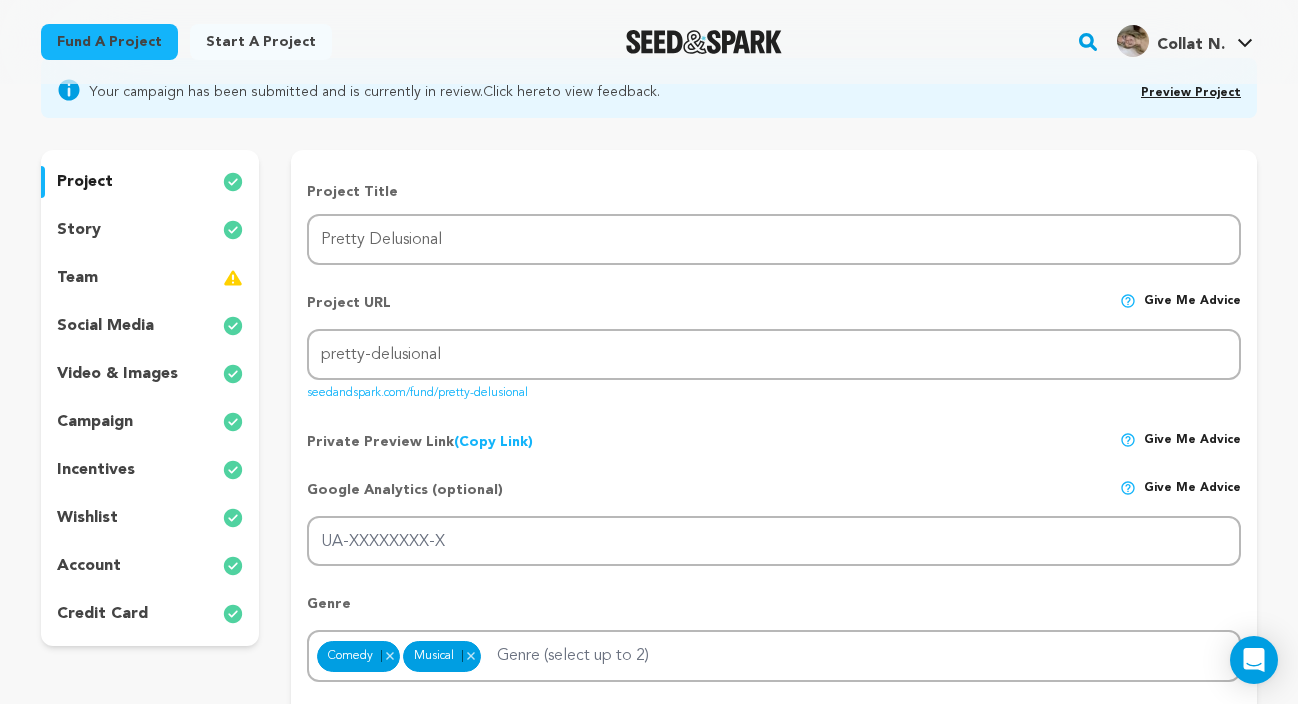 scroll, scrollTop: 0, scrollLeft: 0, axis: both 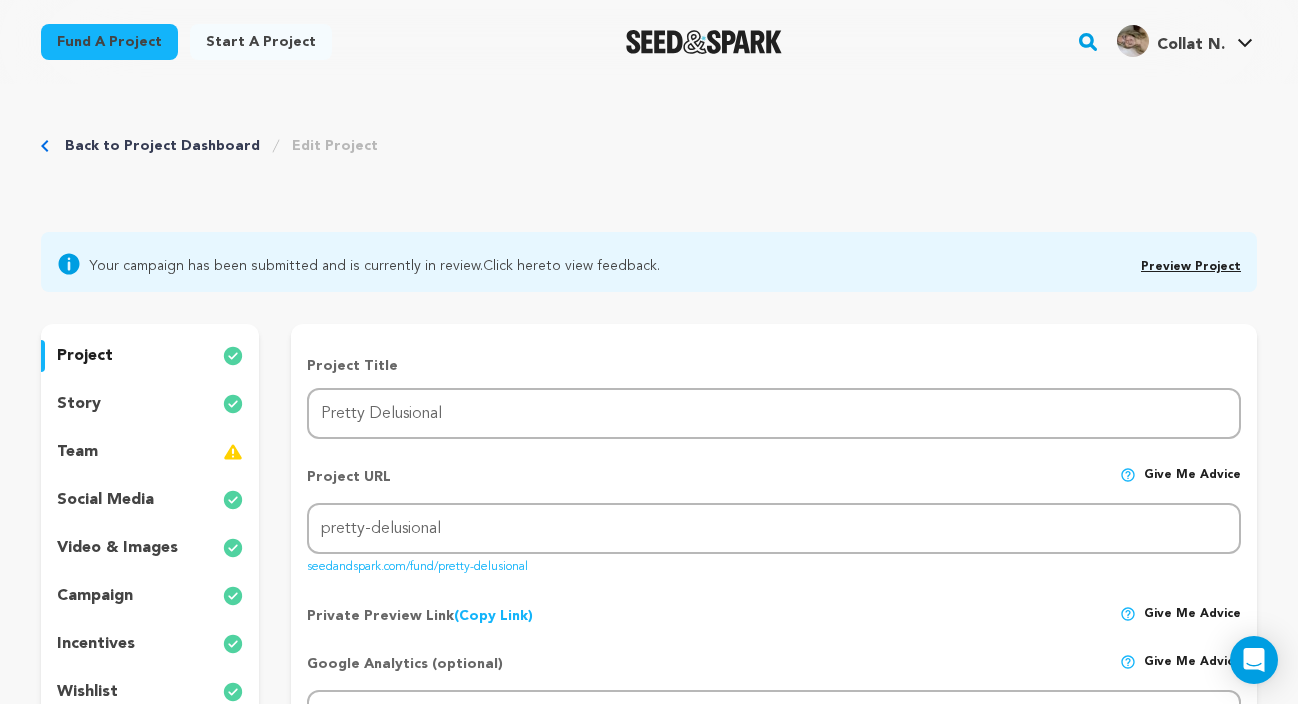 click on "Back to Project Dashboard" at bounding box center (162, 146) 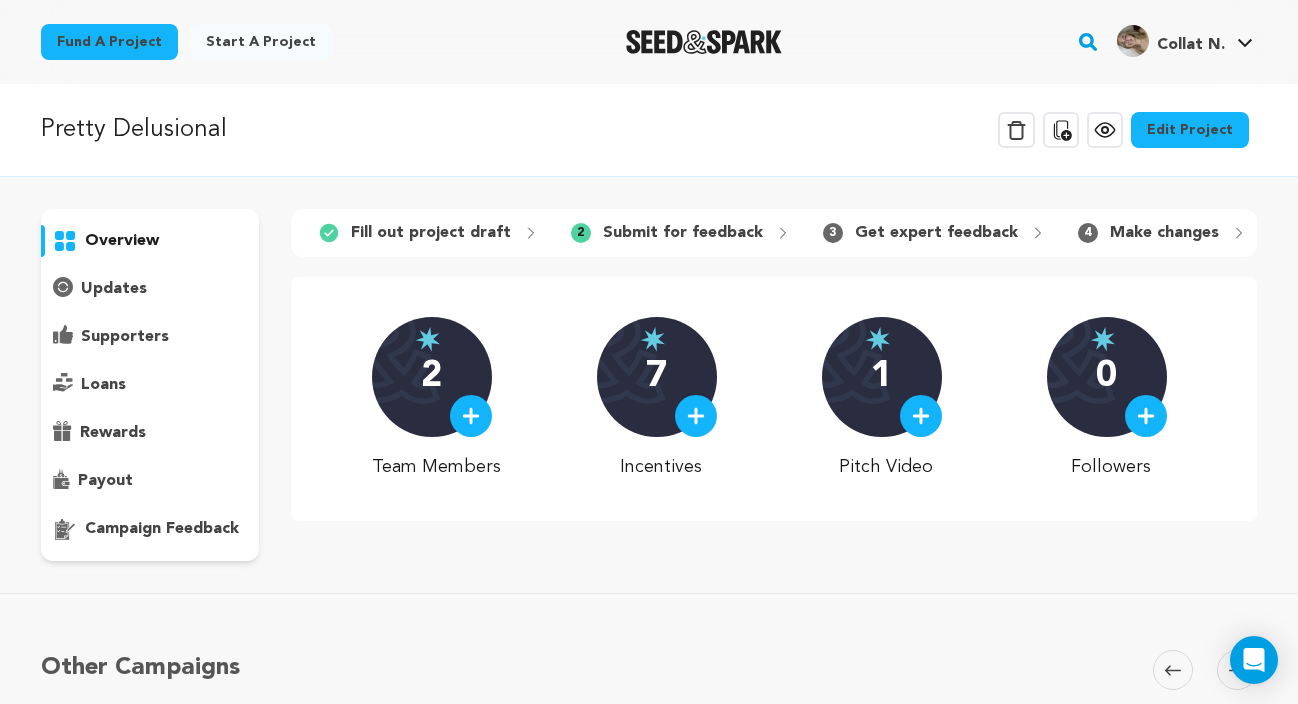 scroll, scrollTop: 0, scrollLeft: 0, axis: both 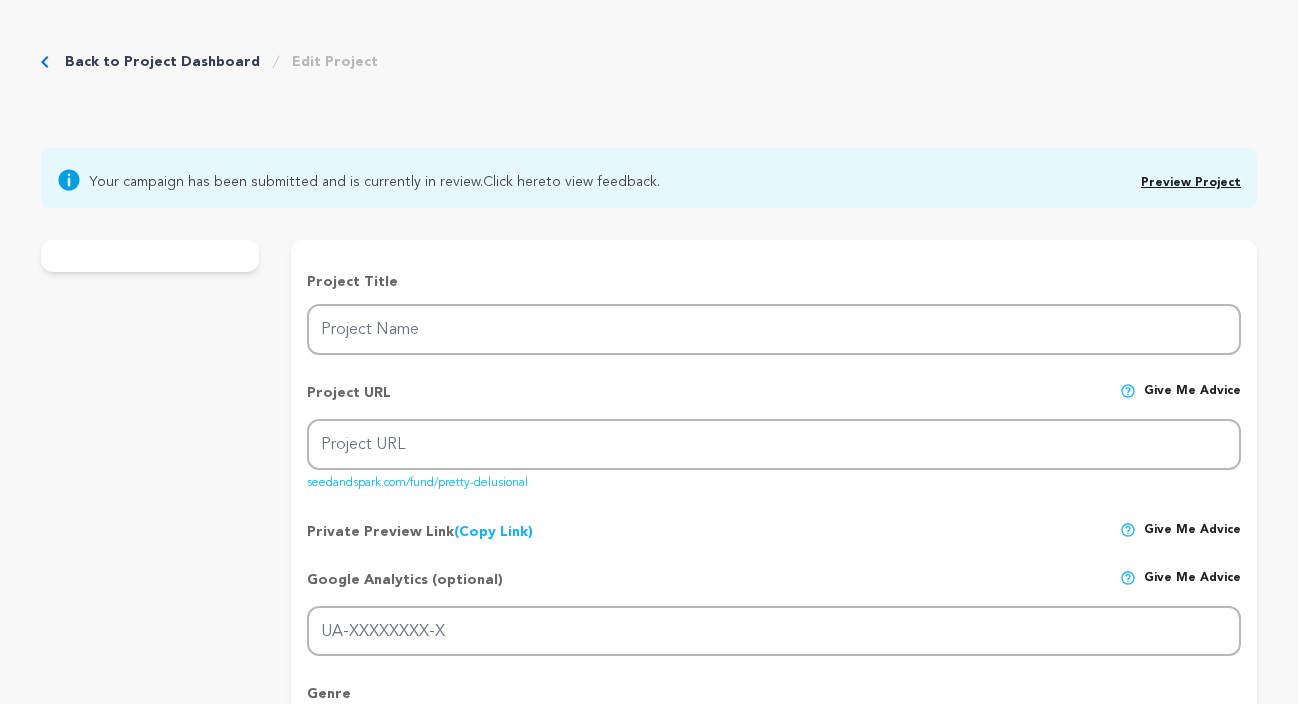 type on "Pretty Delusional" 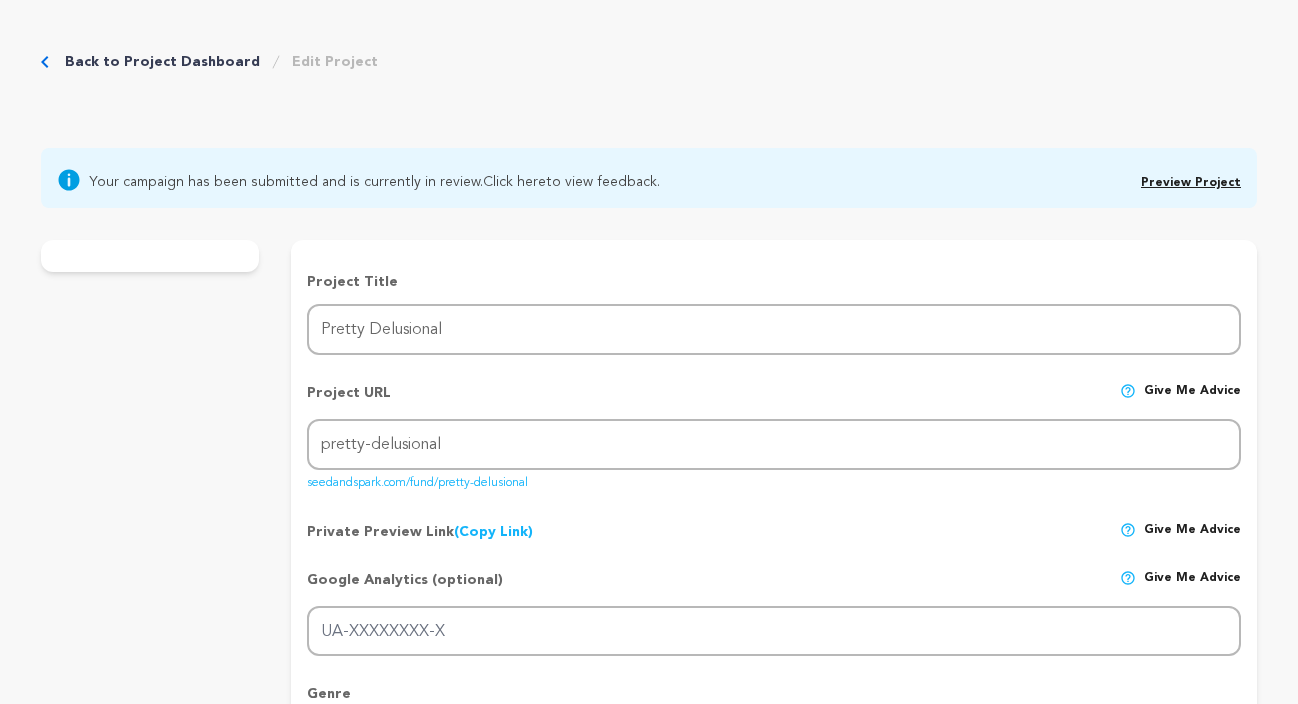 scroll, scrollTop: 0, scrollLeft: 0, axis: both 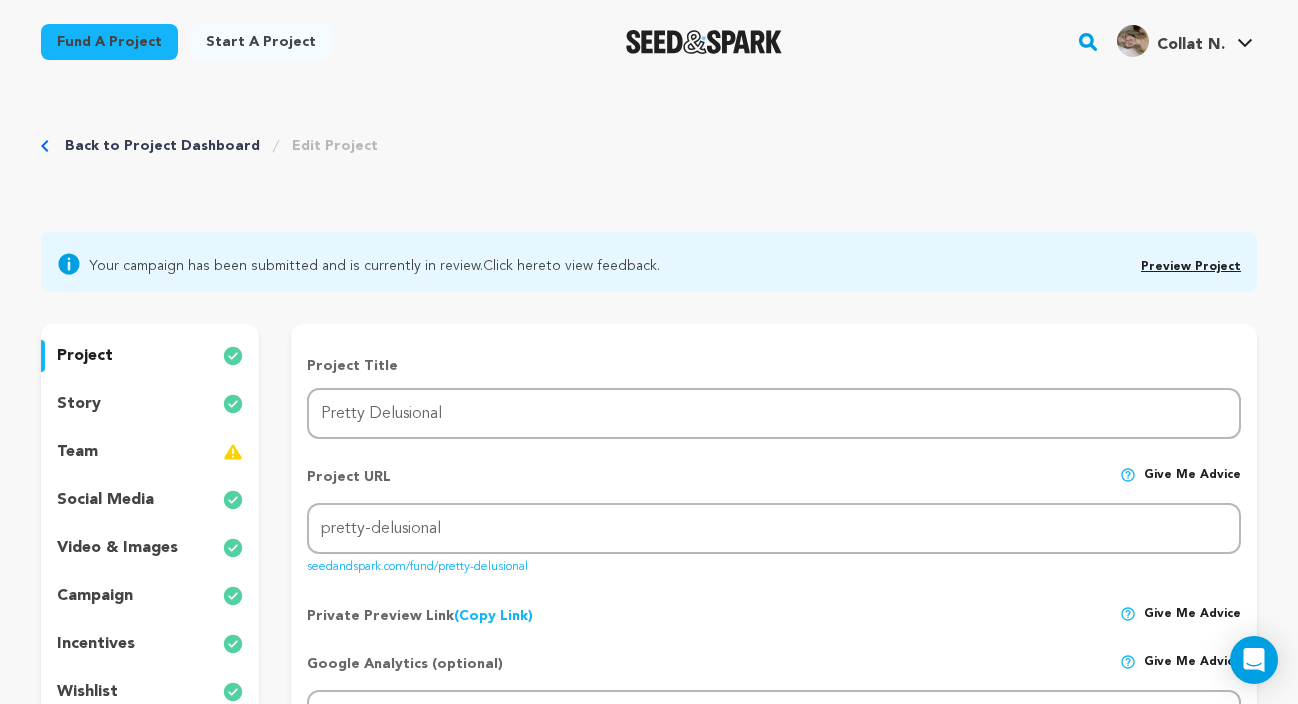 click on "project
story
team
social media
video & images
campaign
incentives
wishlist account" at bounding box center (150, 572) 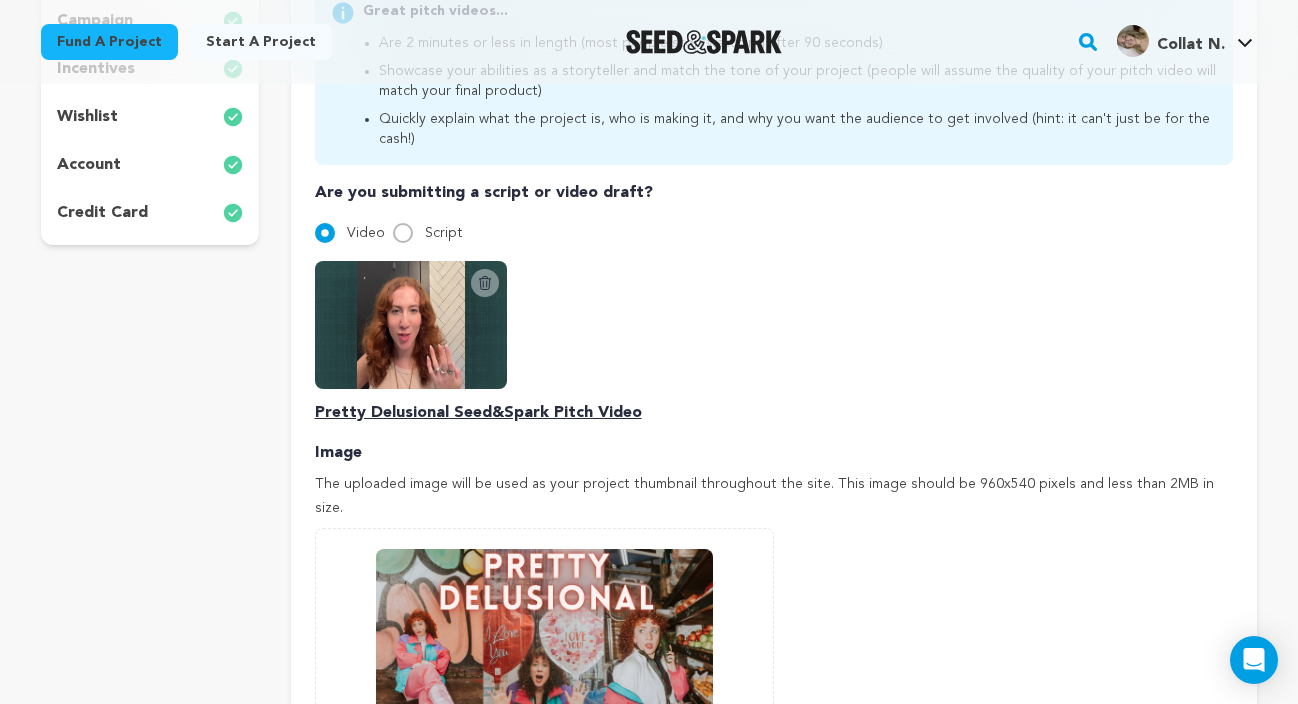 scroll, scrollTop: 581, scrollLeft: 0, axis: vertical 